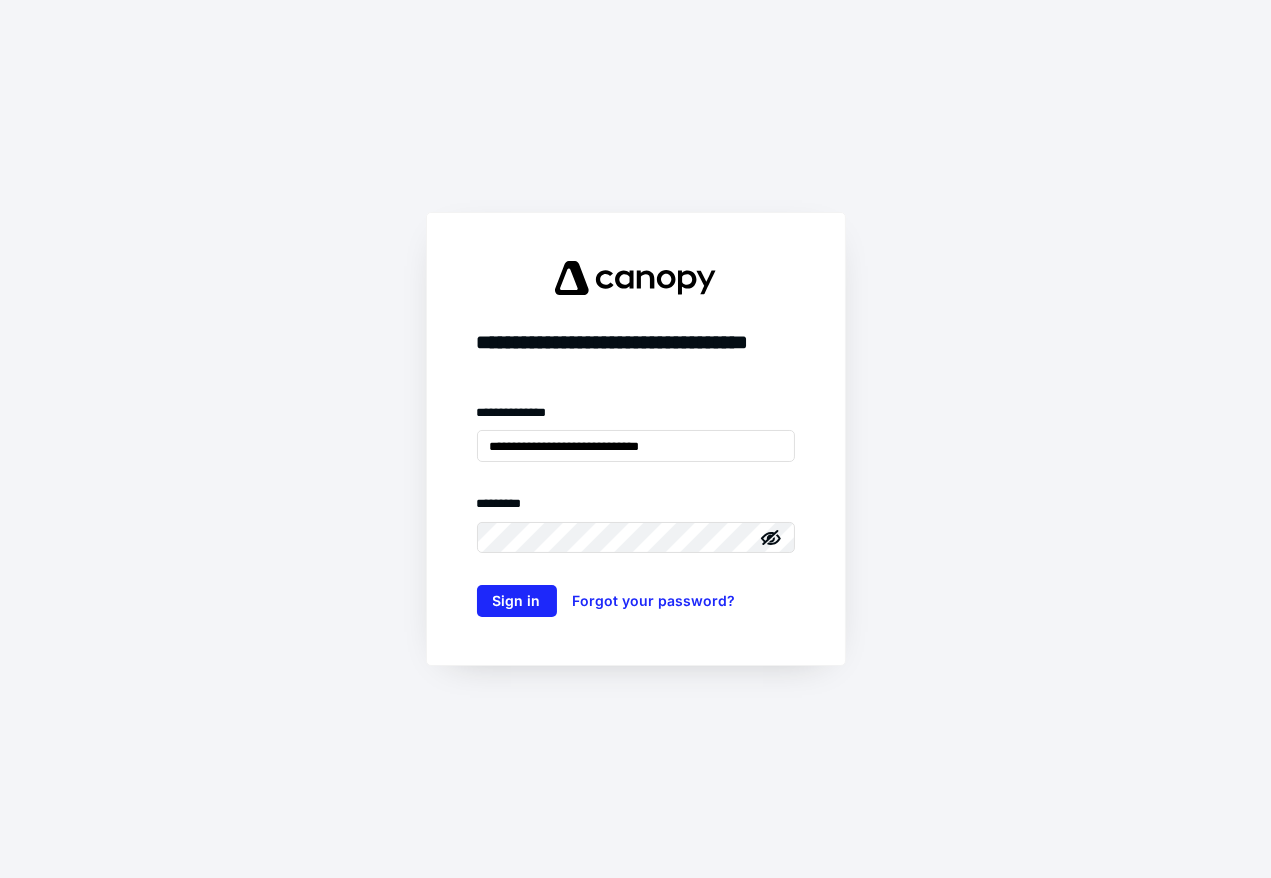 scroll, scrollTop: 0, scrollLeft: 0, axis: both 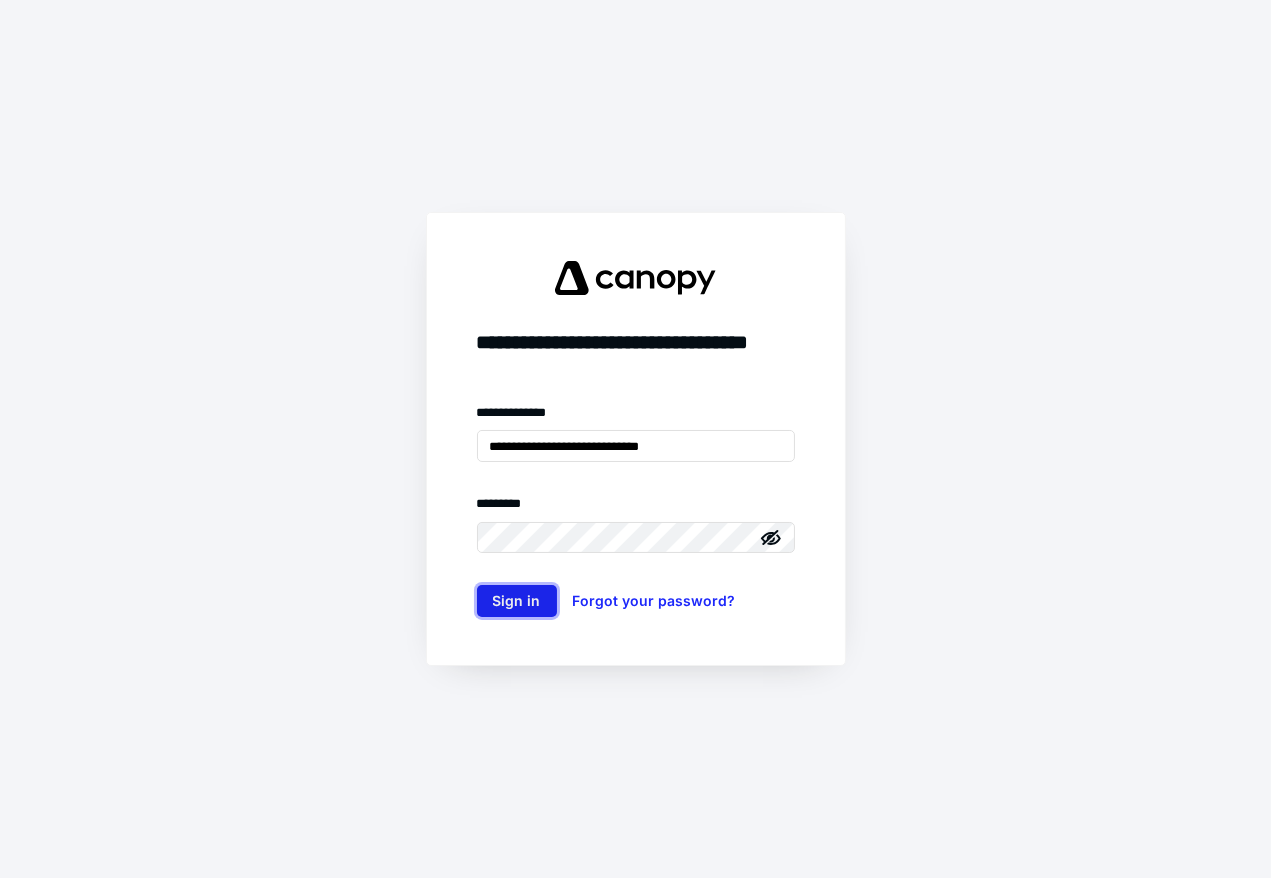 click on "Sign in" at bounding box center (517, 601) 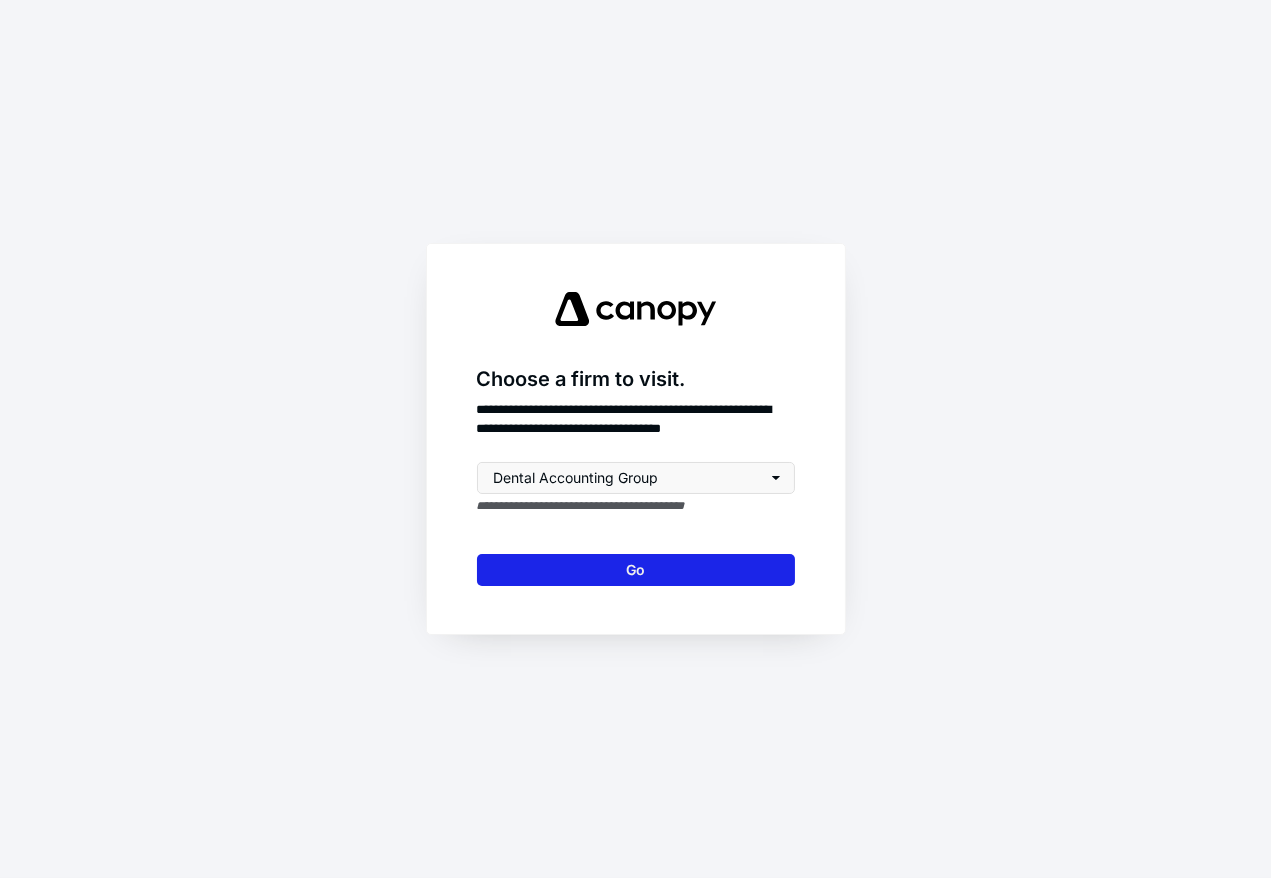 click on "Go" at bounding box center [636, 570] 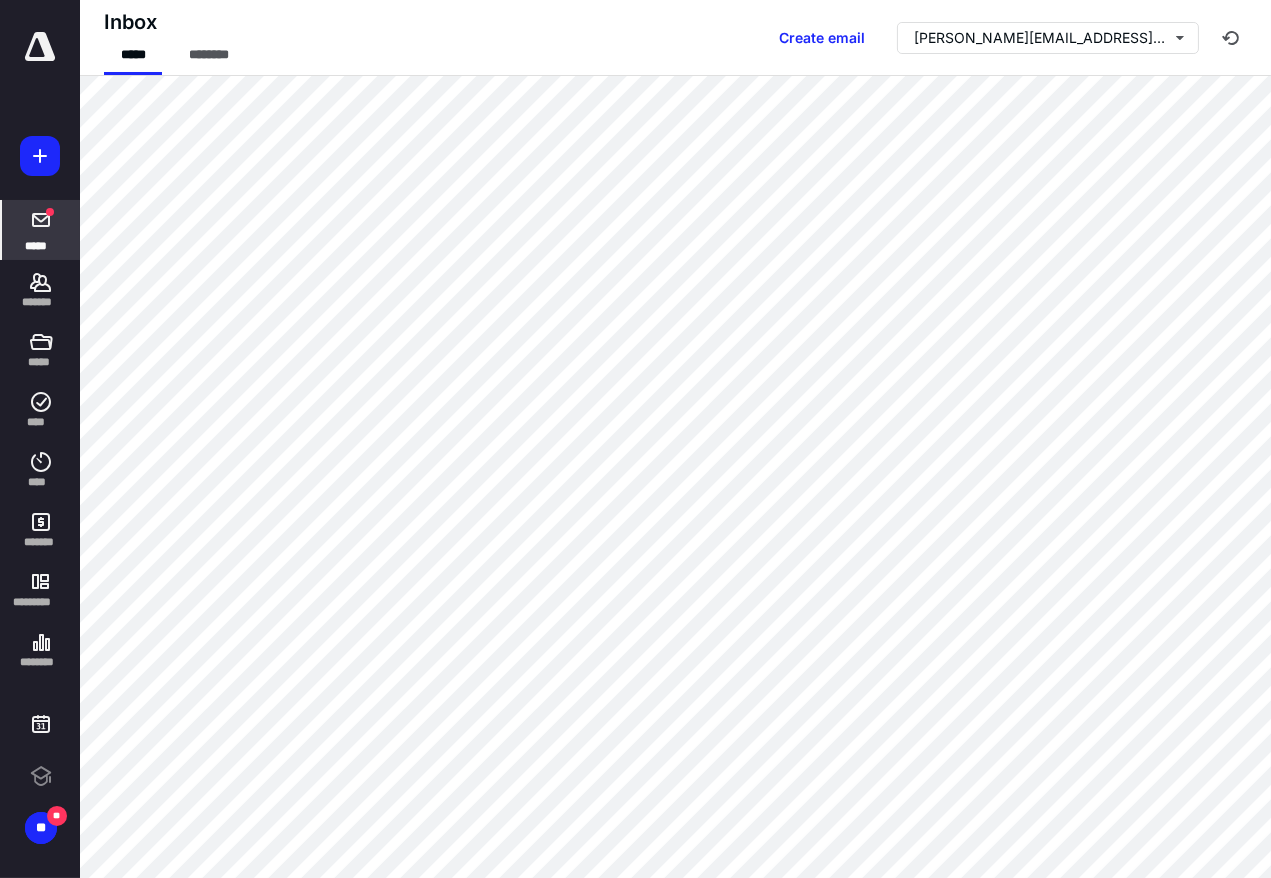 scroll, scrollTop: 0, scrollLeft: 0, axis: both 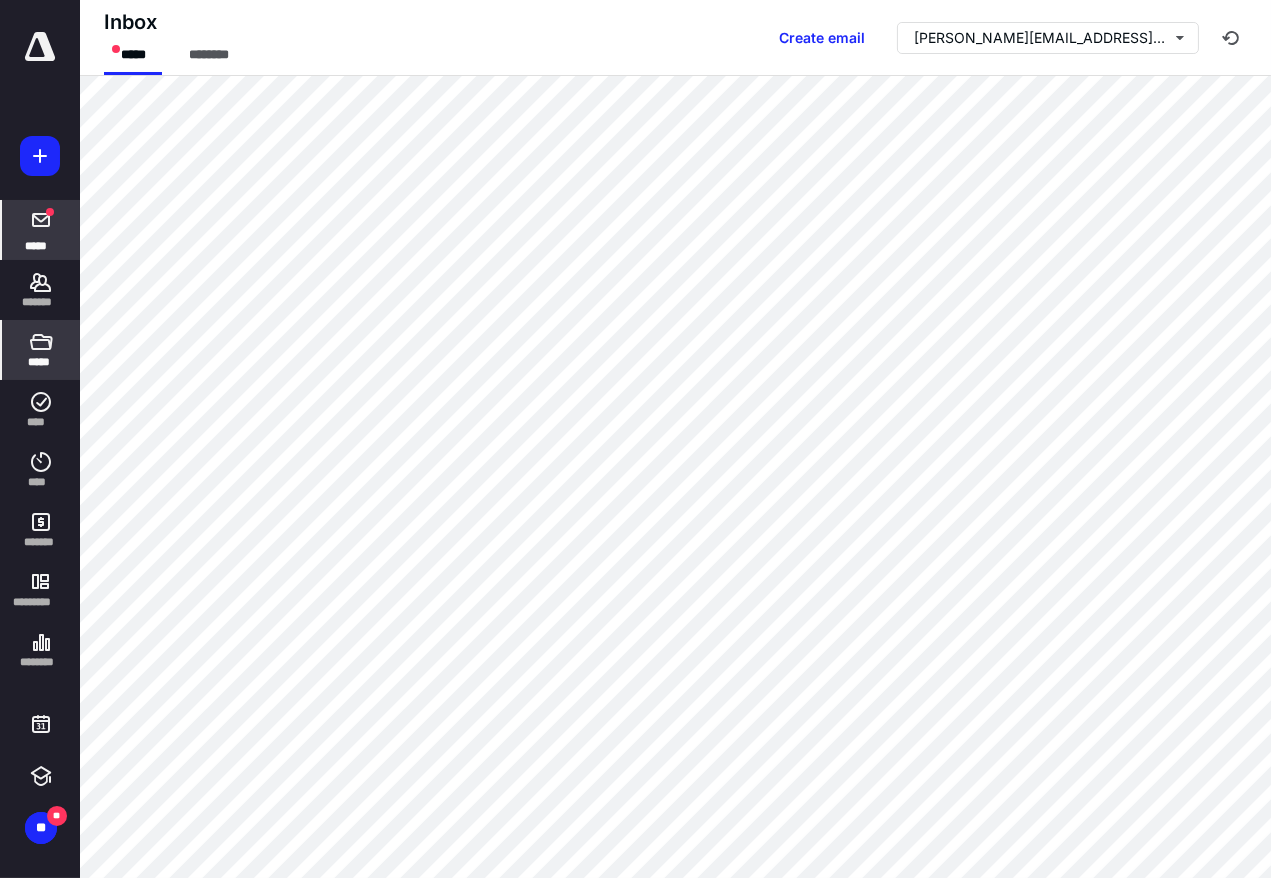 click on "*****" at bounding box center (41, 350) 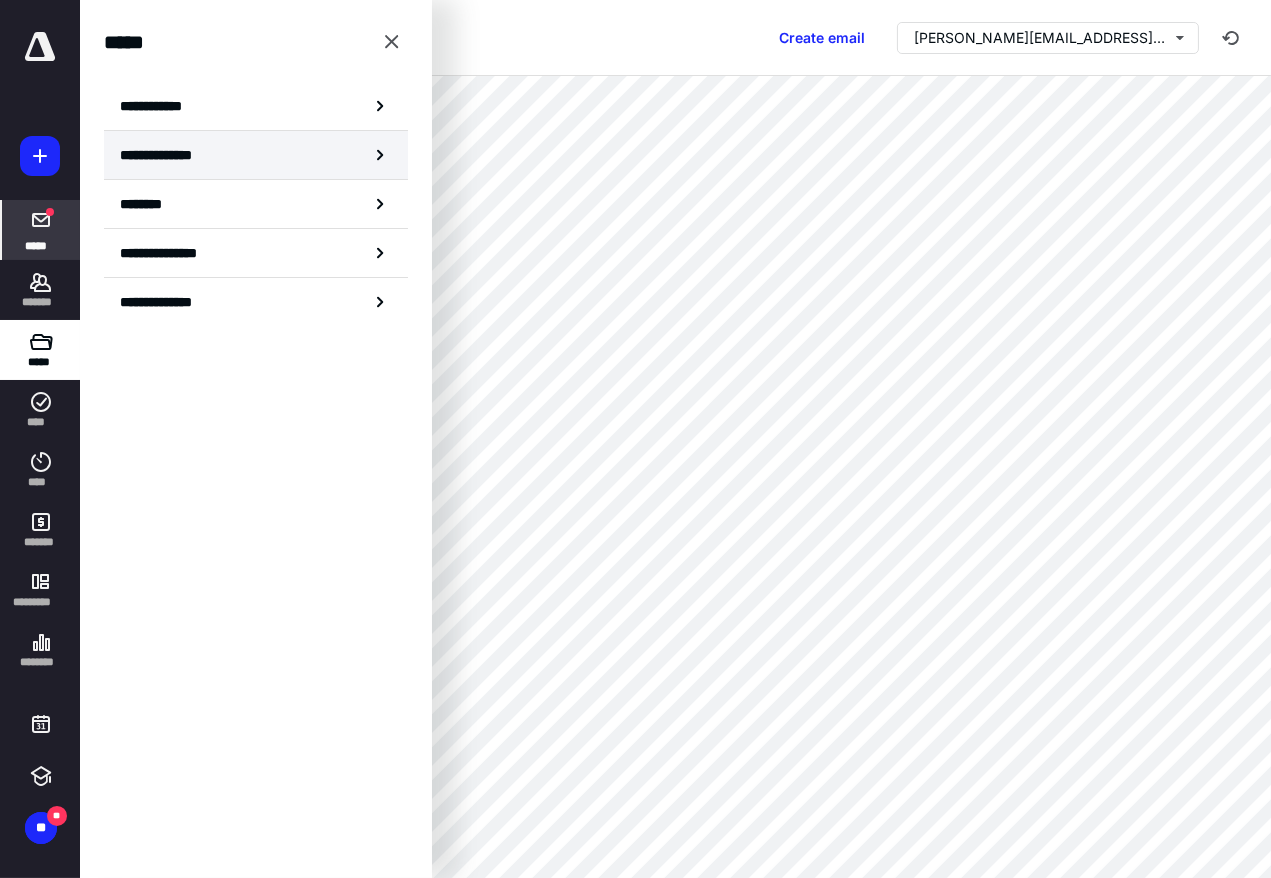 click on "**********" at bounding box center (163, 155) 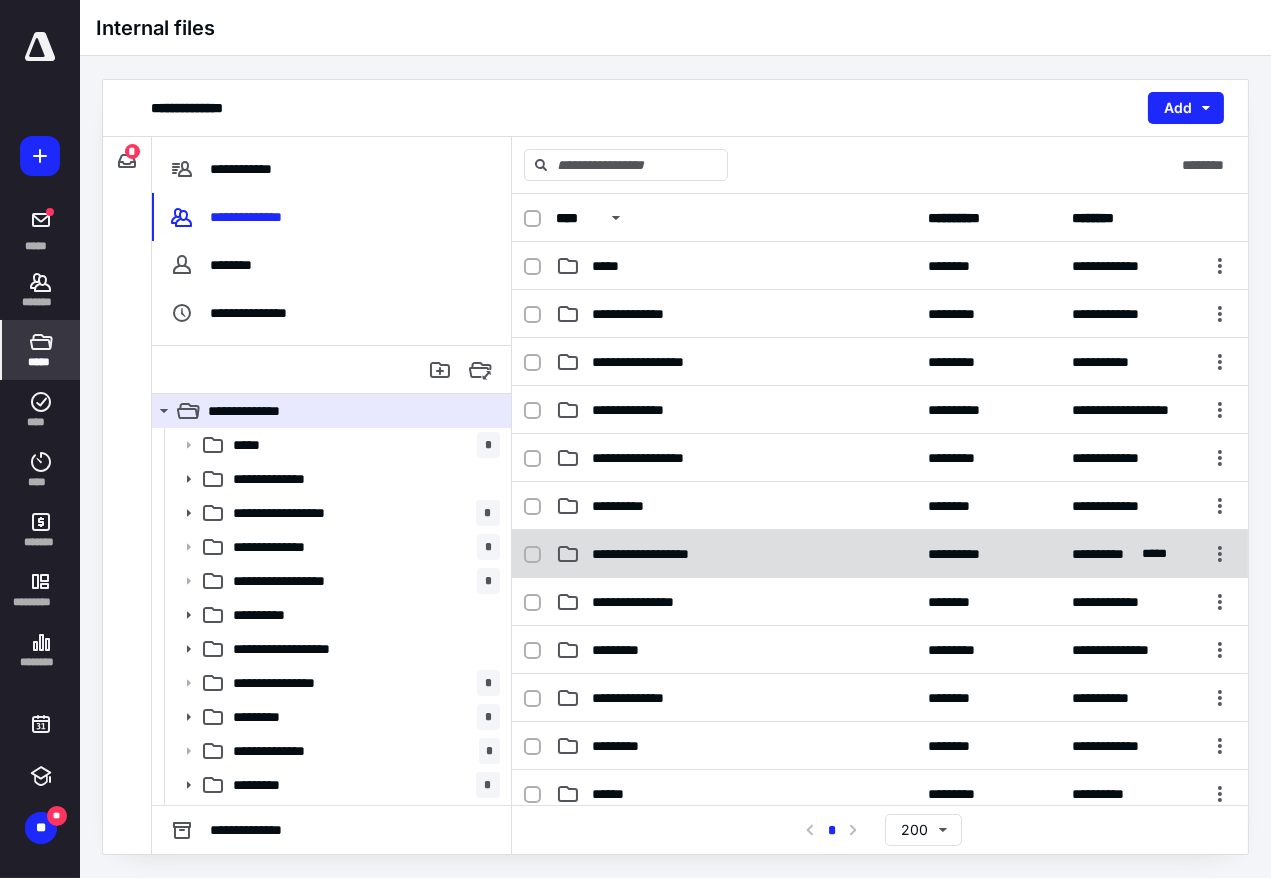 click on "**********" at bounding box center [880, 554] 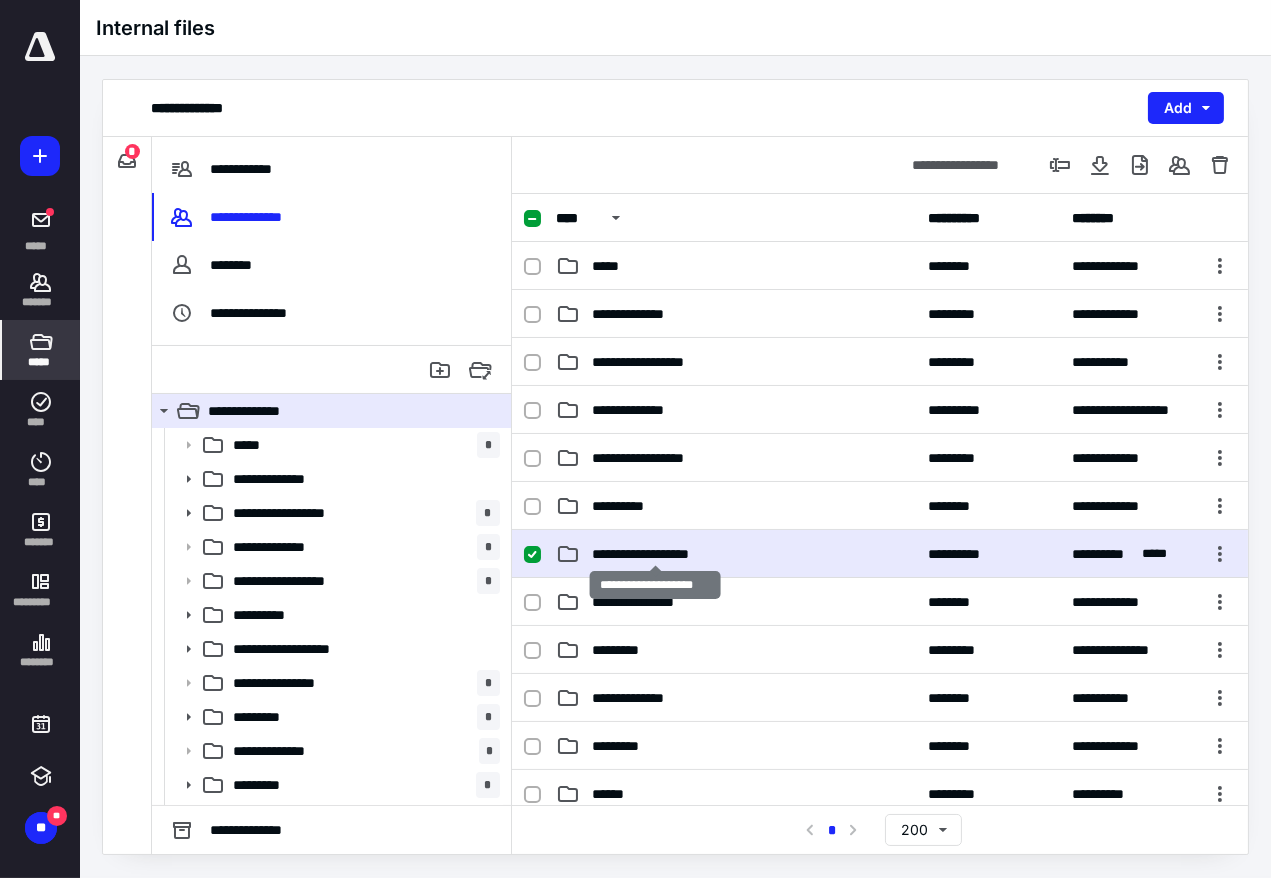 click on "**********" at bounding box center [655, 554] 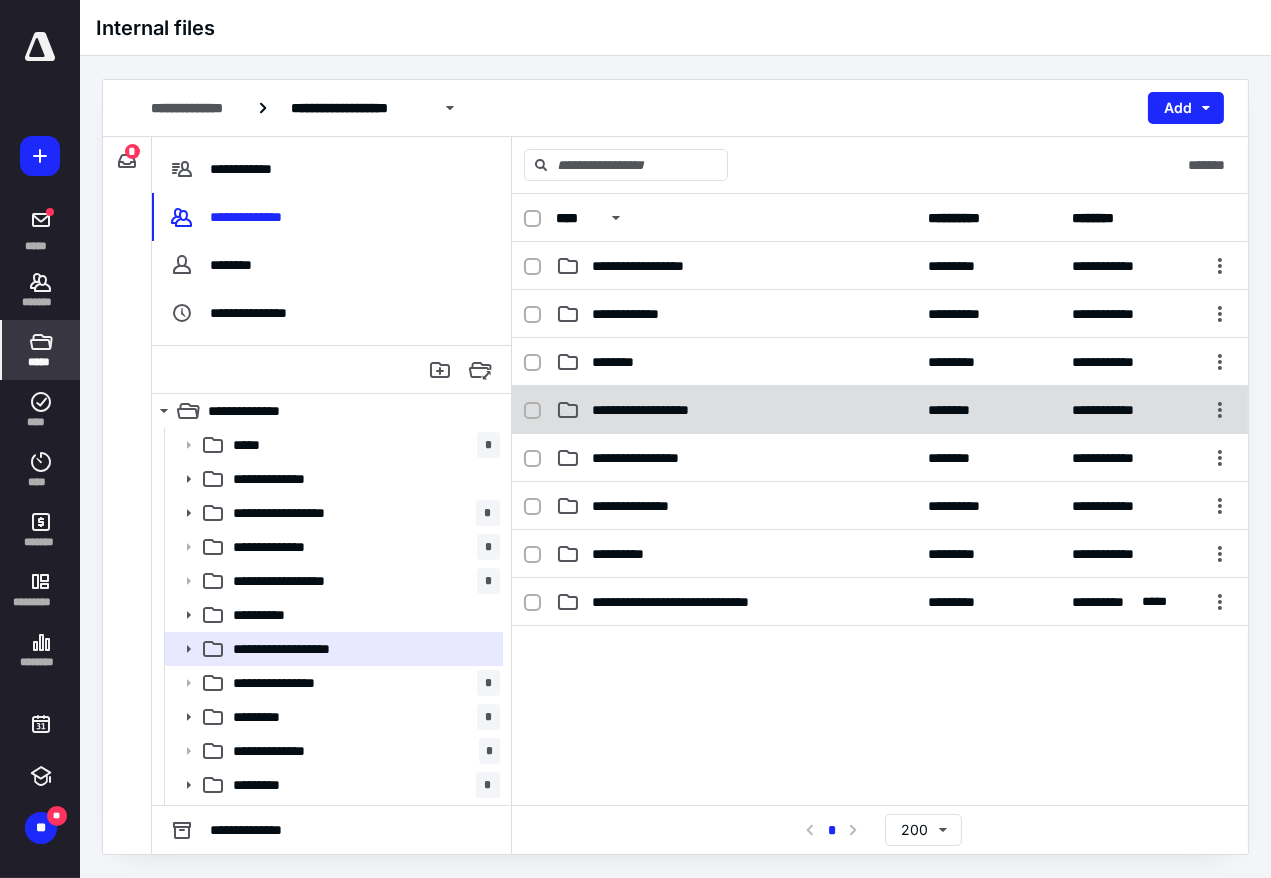 click on "**********" at bounding box center (736, 410) 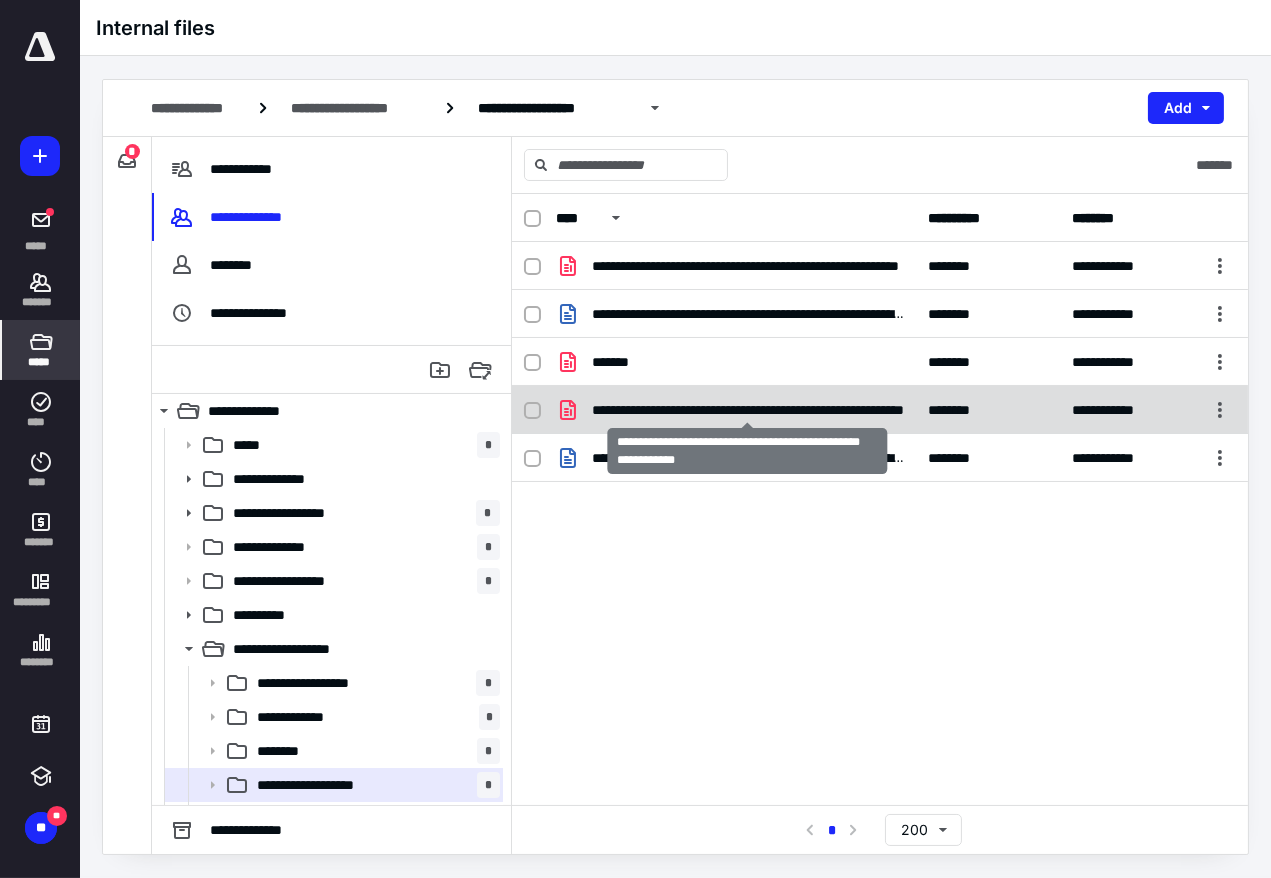 click on "**********" at bounding box center (748, 410) 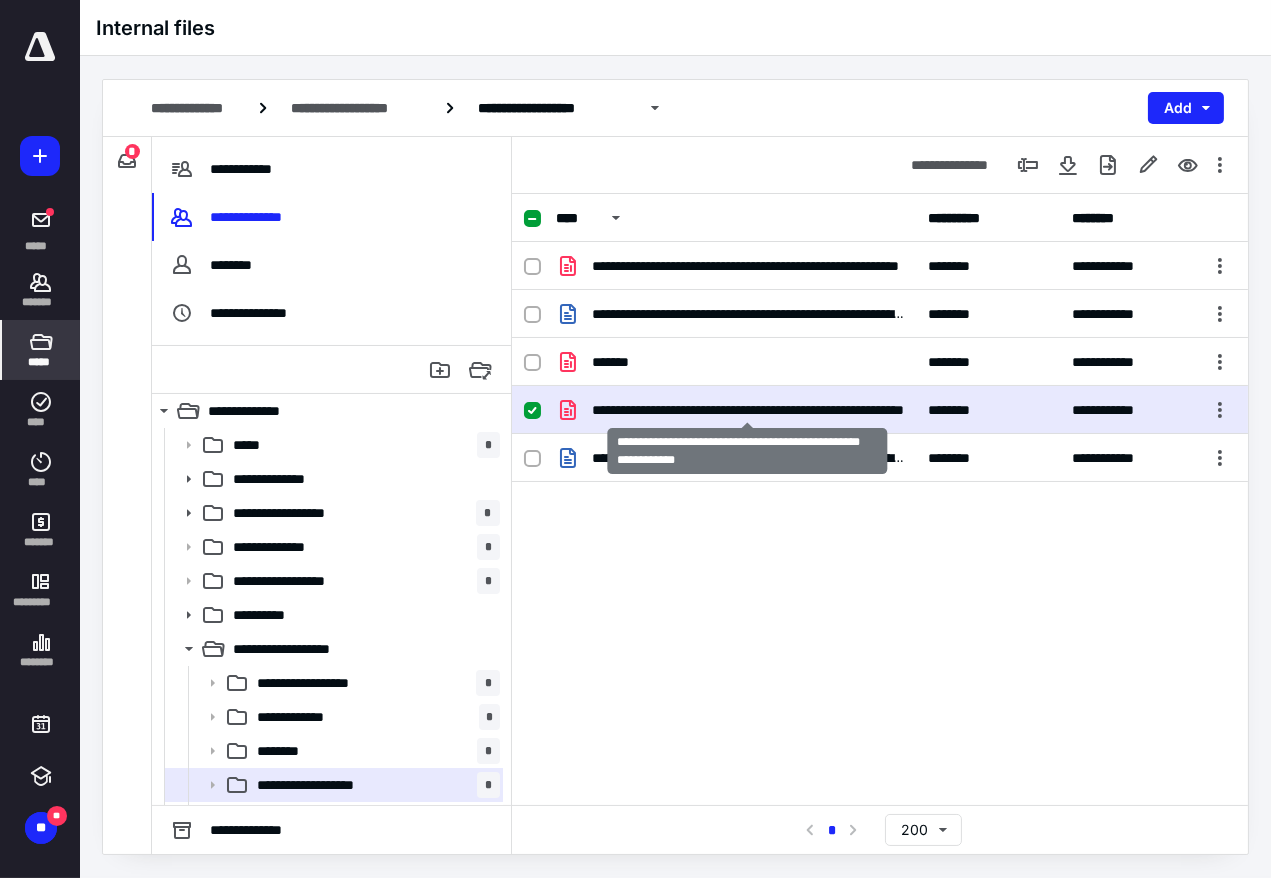 click on "**********" at bounding box center [748, 410] 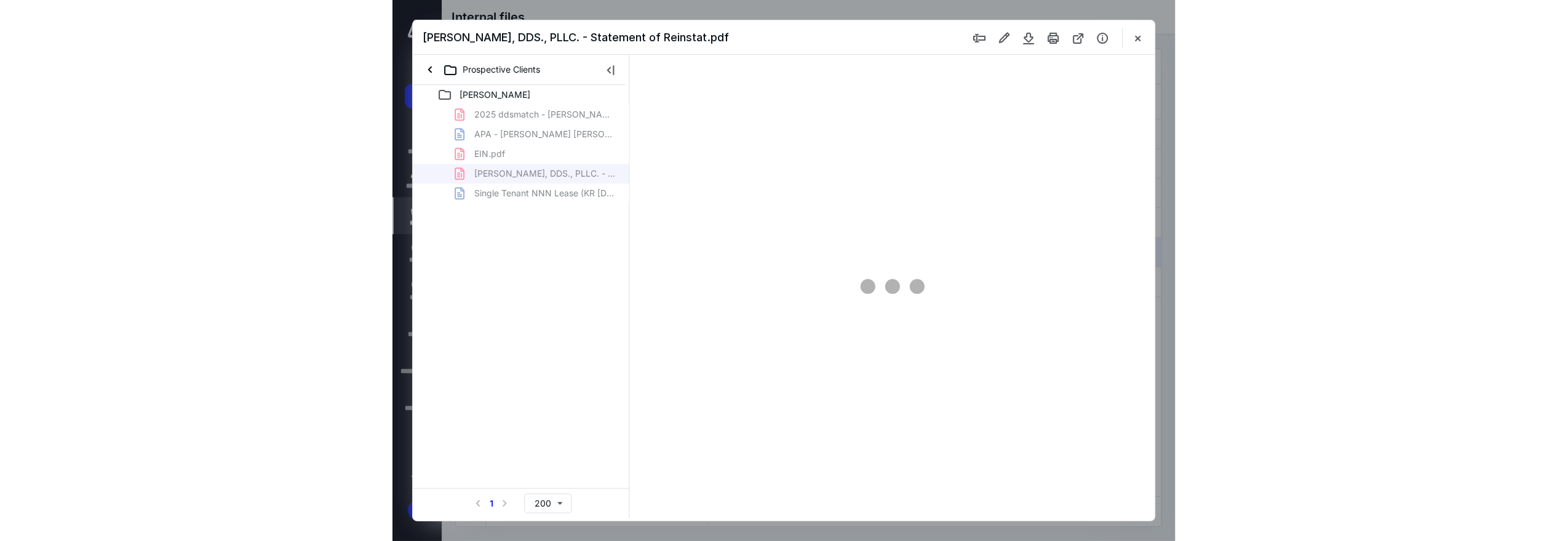 scroll, scrollTop: 0, scrollLeft: 0, axis: both 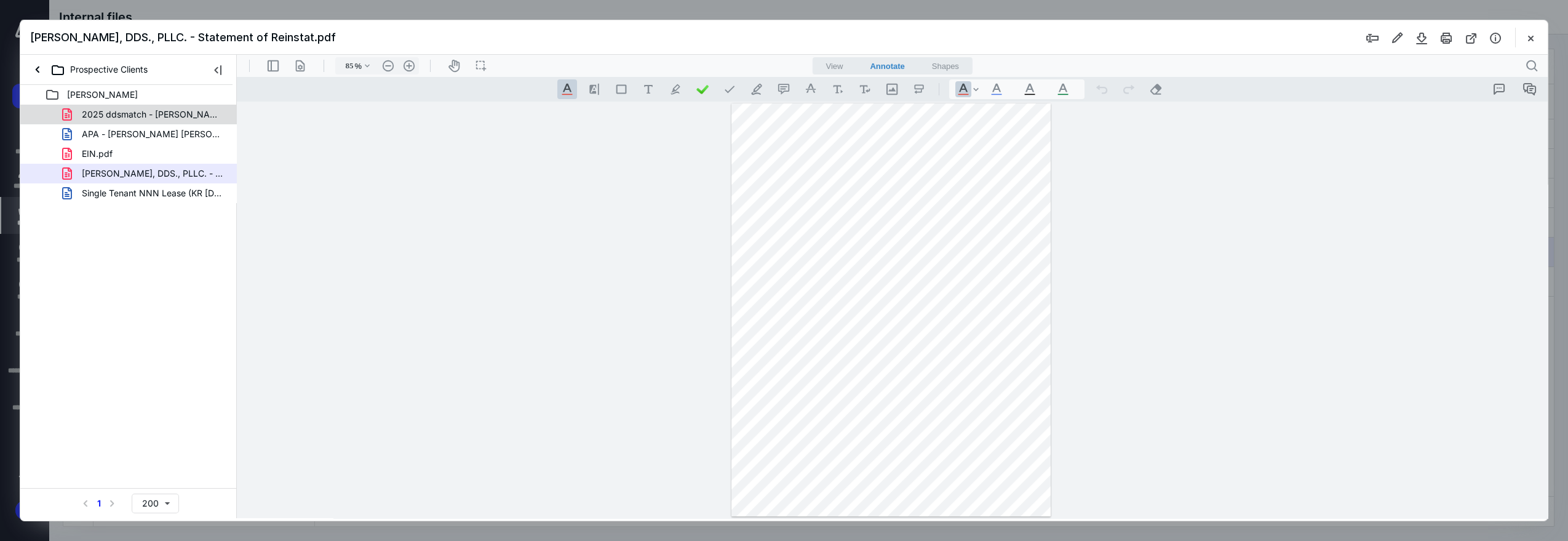 click on "2025 ddsmatch - [PERSON_NAME] - Calc Report - FTC 011725.pdf" at bounding box center [153, 114] 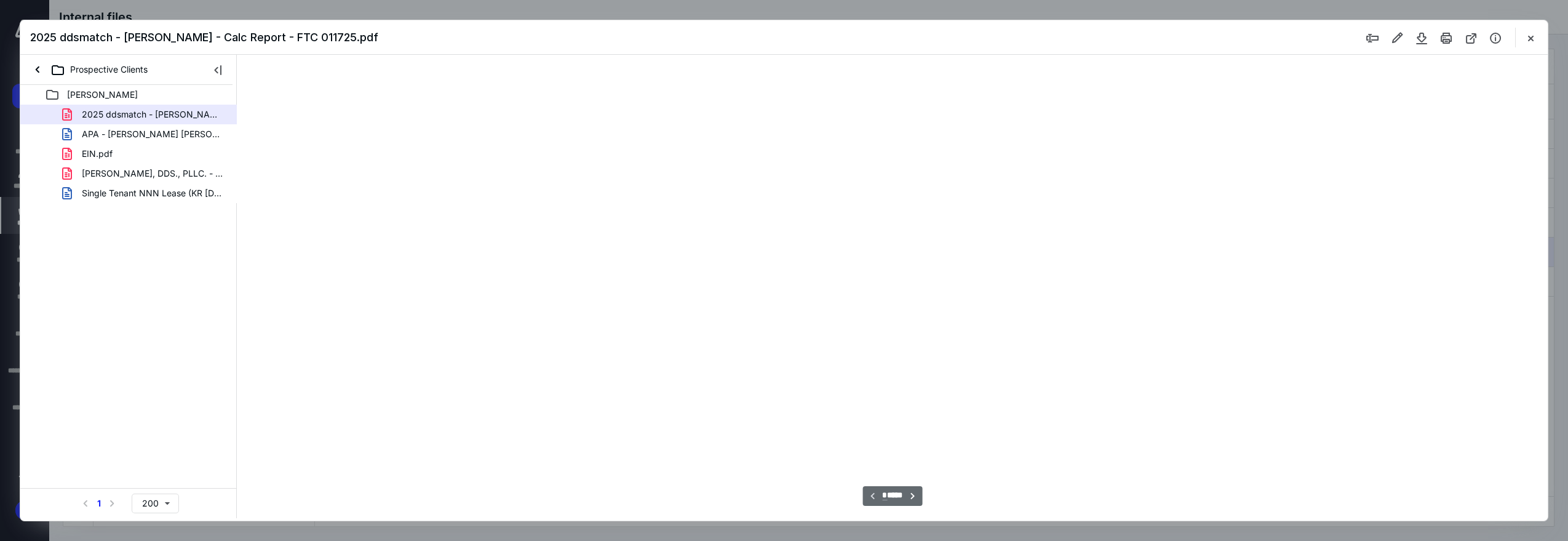 type on "110" 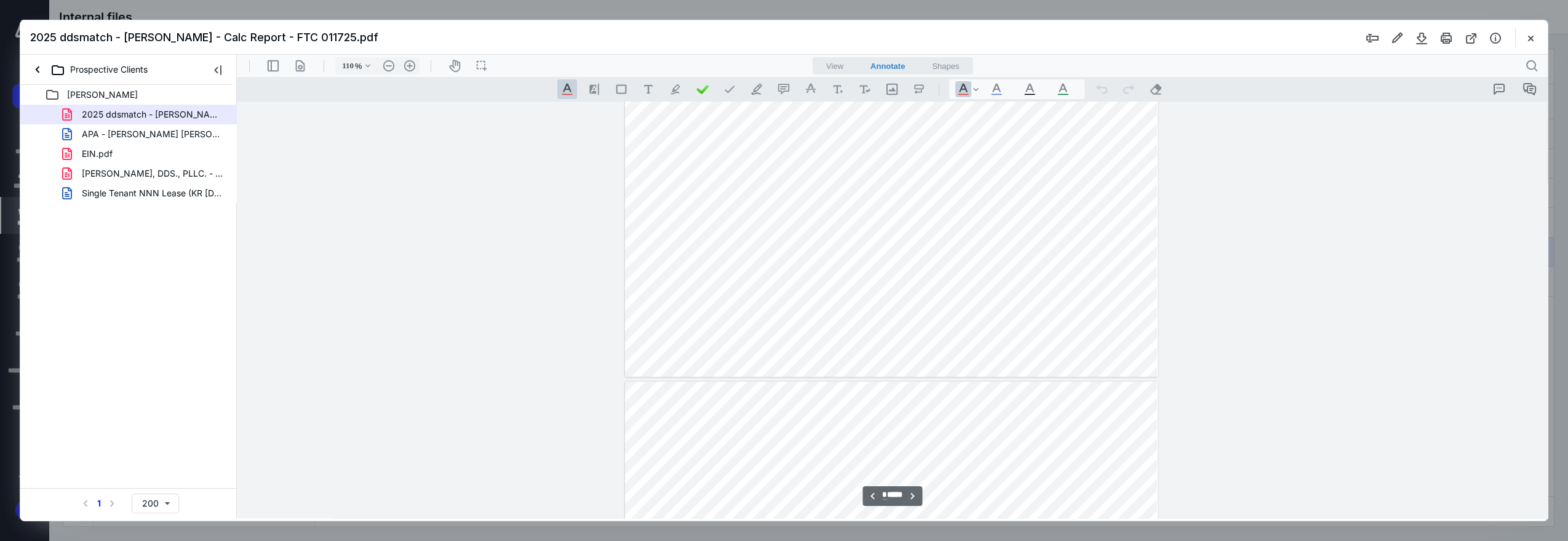scroll, scrollTop: 3127, scrollLeft: 0, axis: vertical 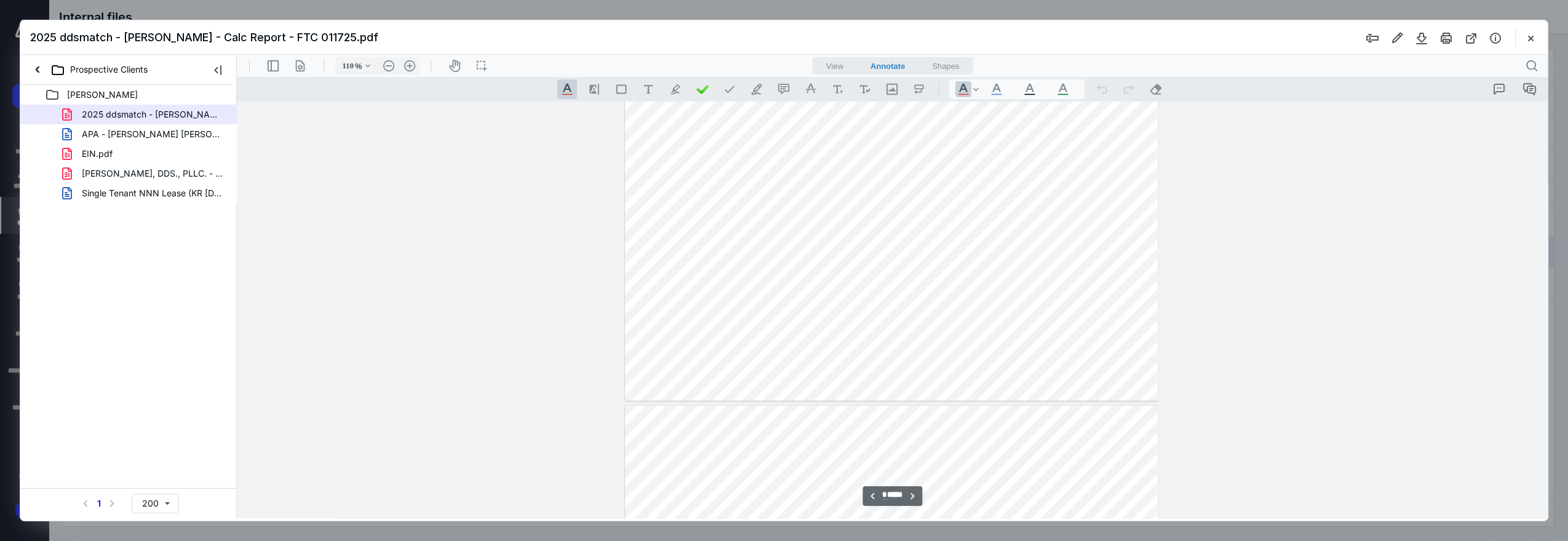 type on "*" 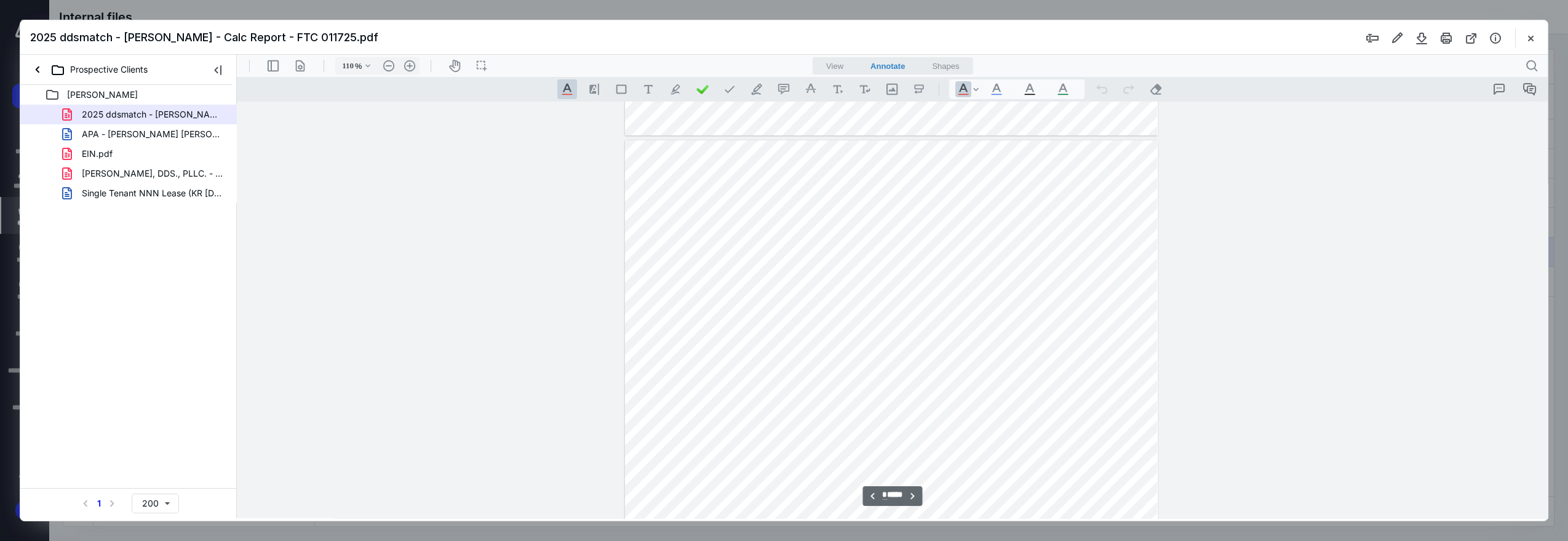 scroll, scrollTop: 801, scrollLeft: 0, axis: vertical 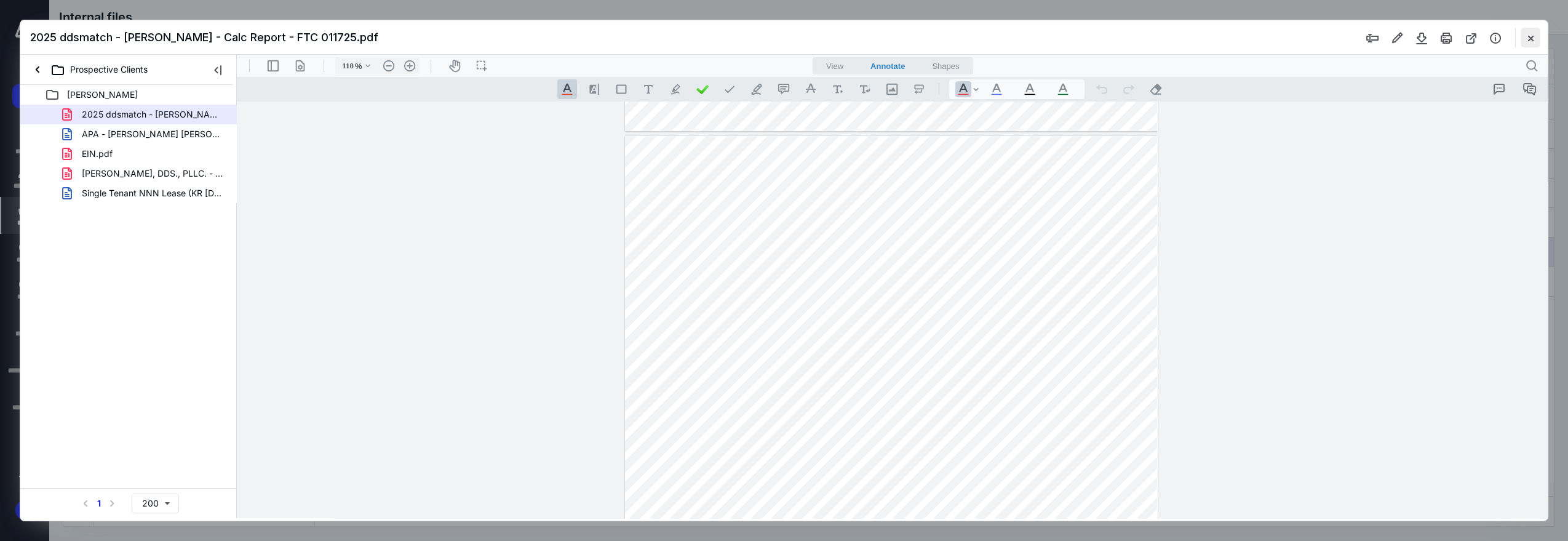 click at bounding box center (1530, 38) 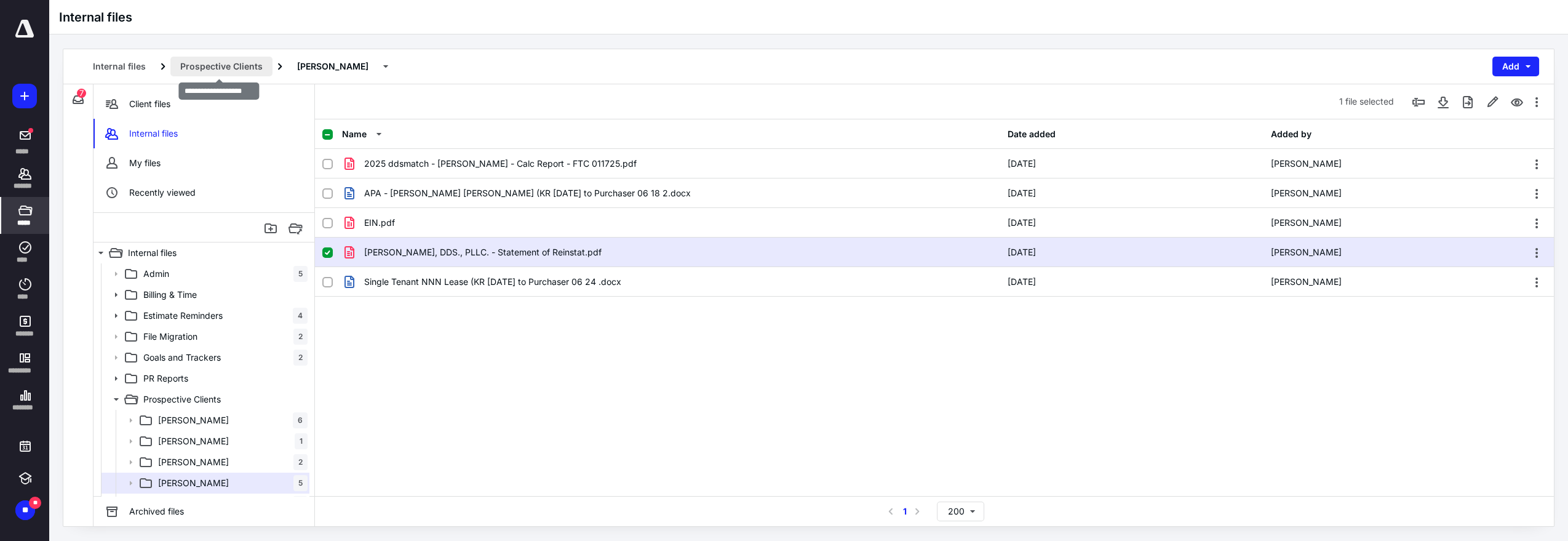 click on "Prospective Clients" at bounding box center [221, 66] 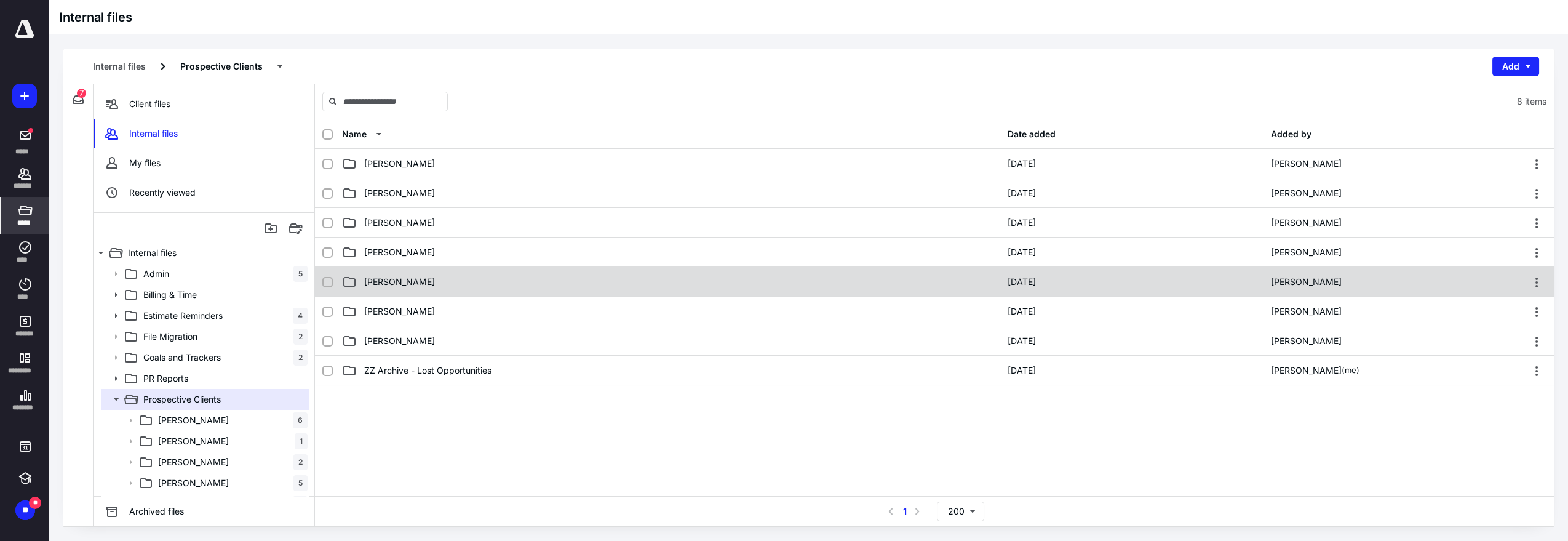 click on "[PERSON_NAME]" at bounding box center [399, 282] 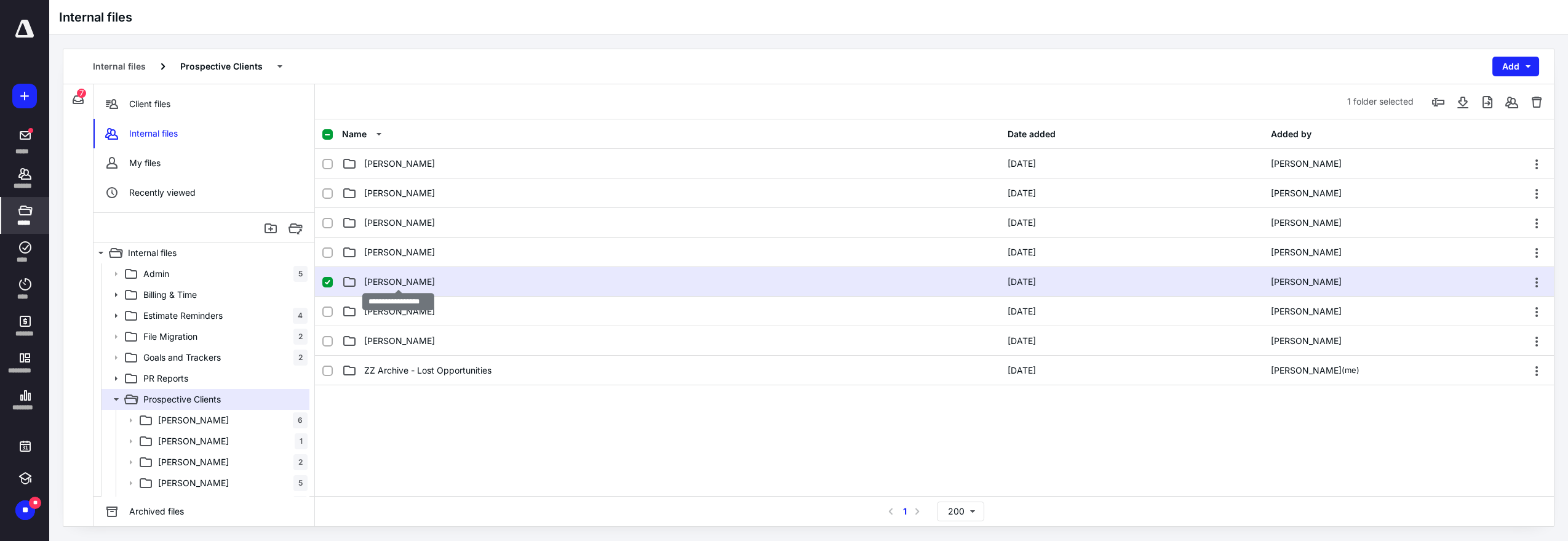 click on "[PERSON_NAME]" at bounding box center [399, 282] 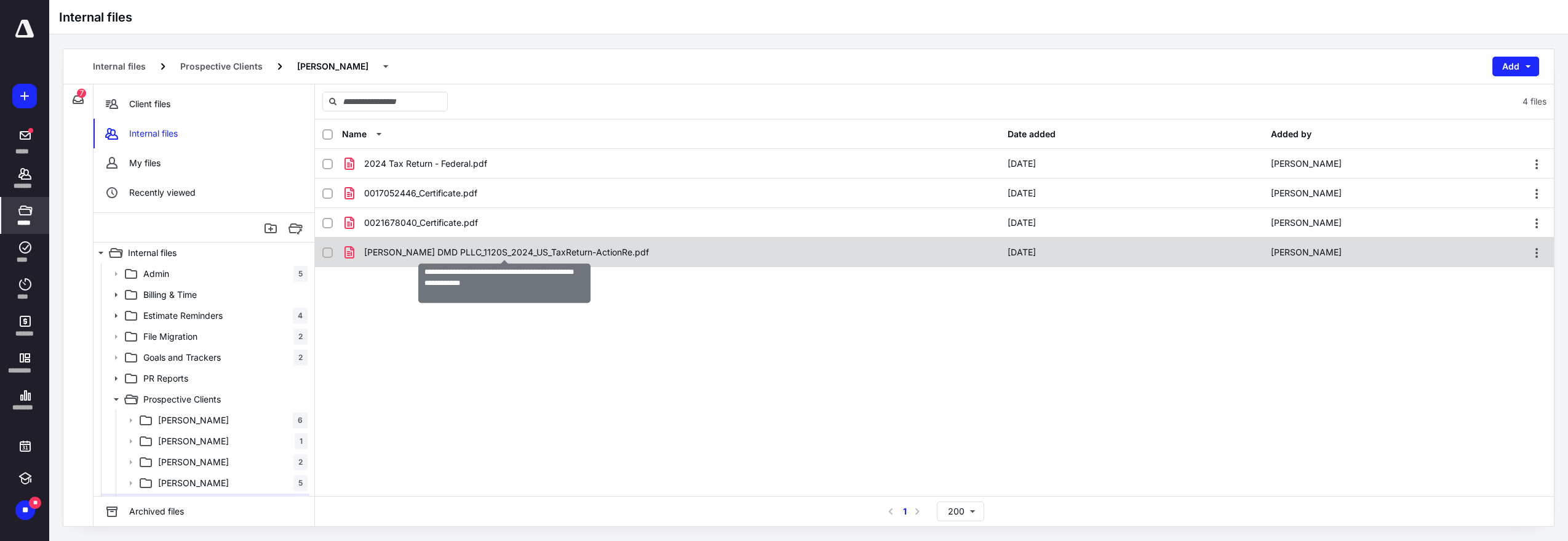 click on "[PERSON_NAME] DMD PLLC_1120S_2024_US_TaxReturn-ActionRe.pdf" at bounding box center (506, 252) 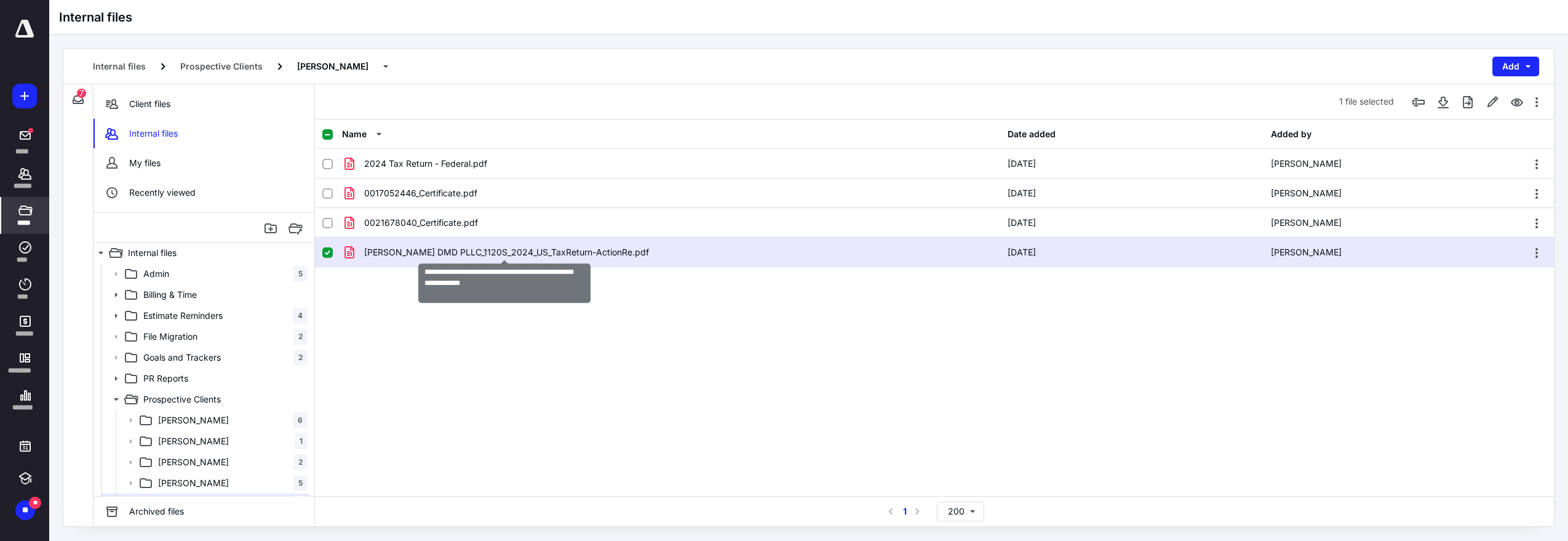 click on "[PERSON_NAME] DMD PLLC_1120S_2024_US_TaxReturn-ActionRe.pdf" at bounding box center (506, 252) 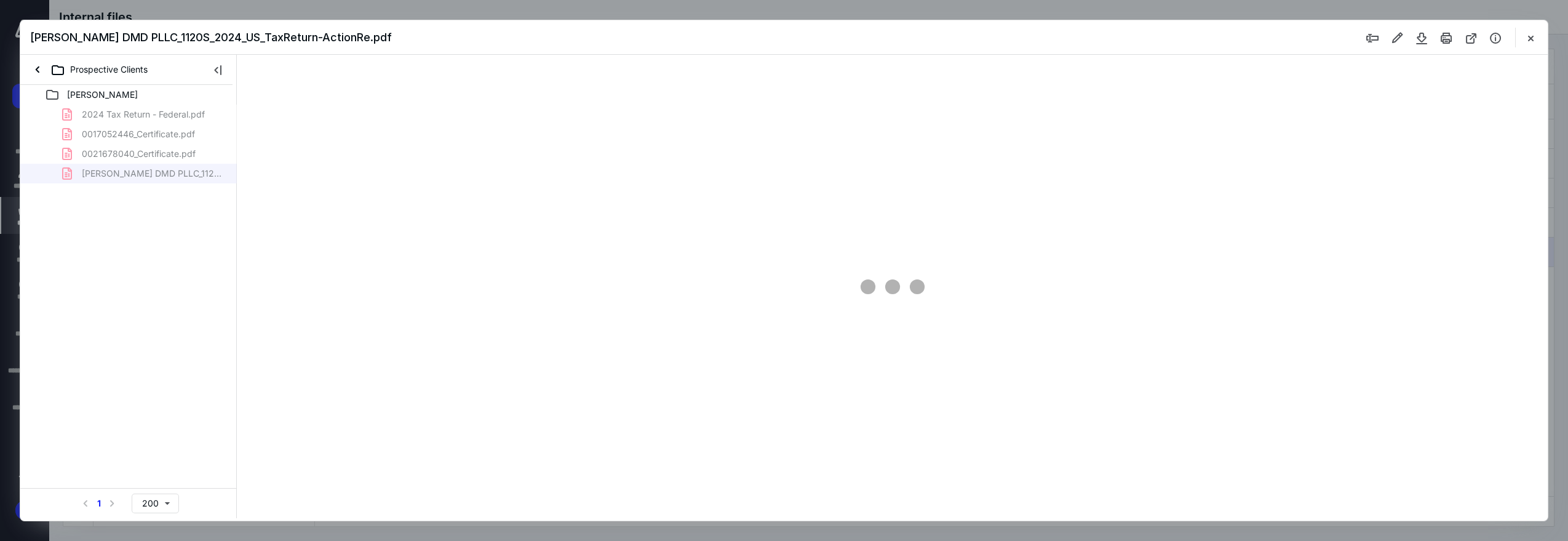 scroll, scrollTop: 0, scrollLeft: 0, axis: both 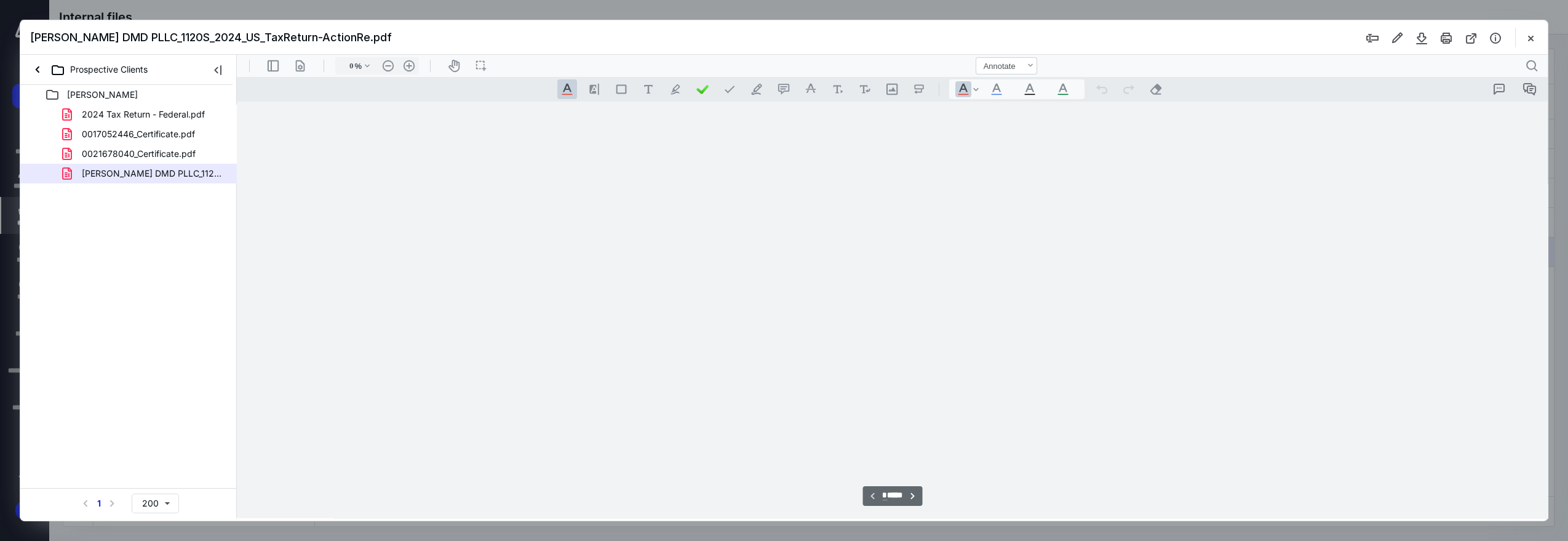 type on "82" 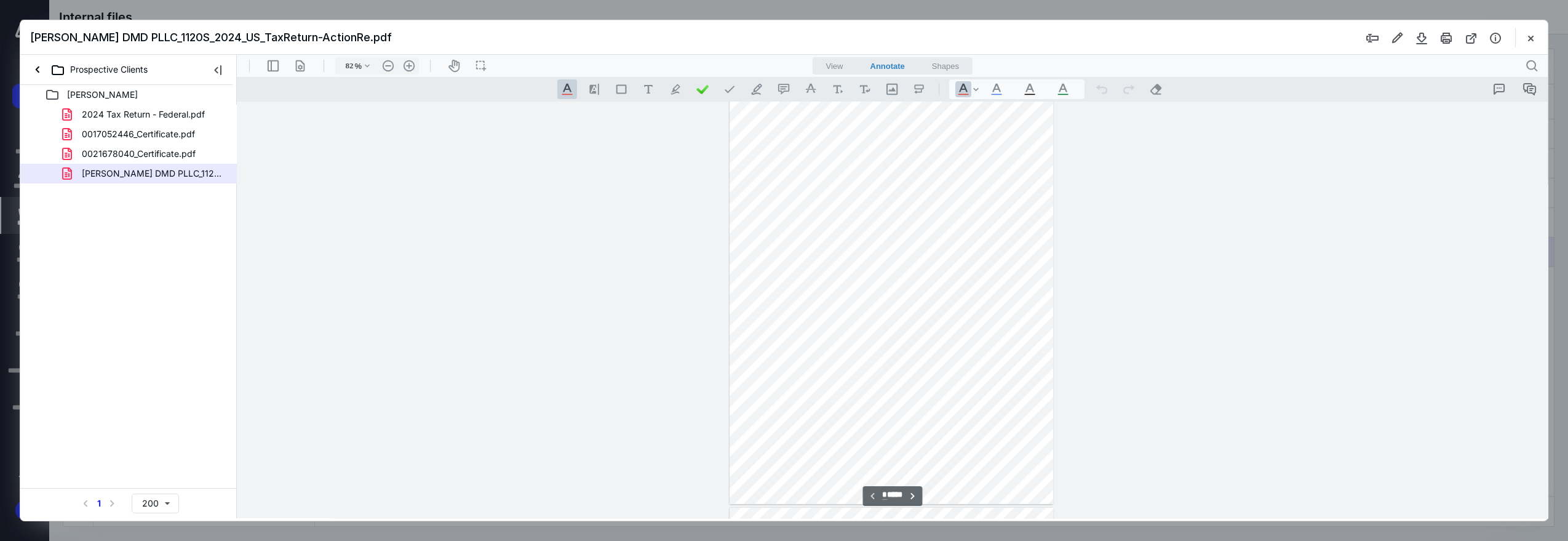 scroll, scrollTop: 0, scrollLeft: 0, axis: both 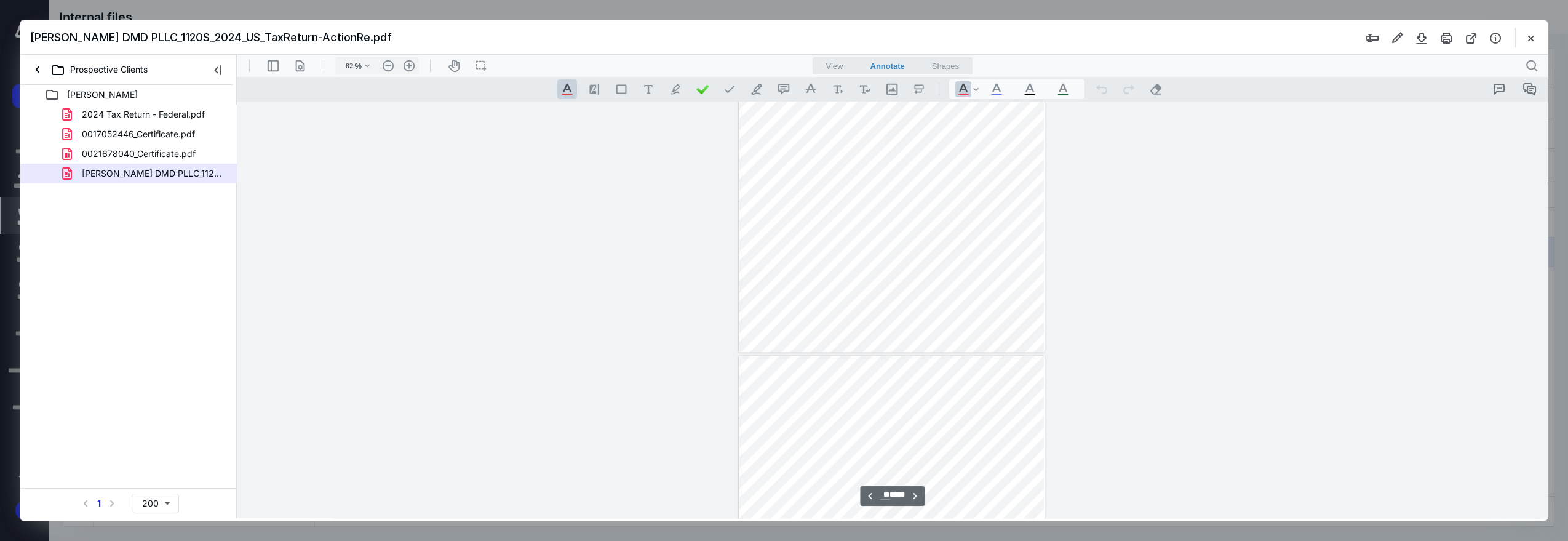 type on "**" 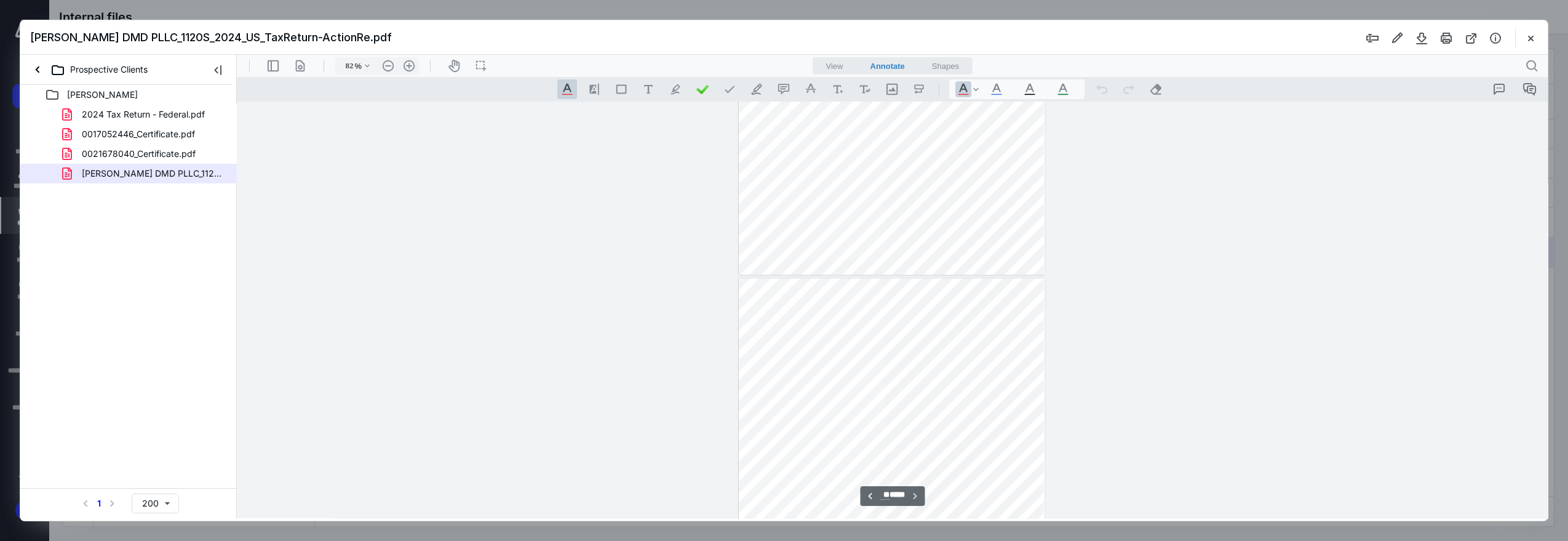 scroll, scrollTop: 5625, scrollLeft: 0, axis: vertical 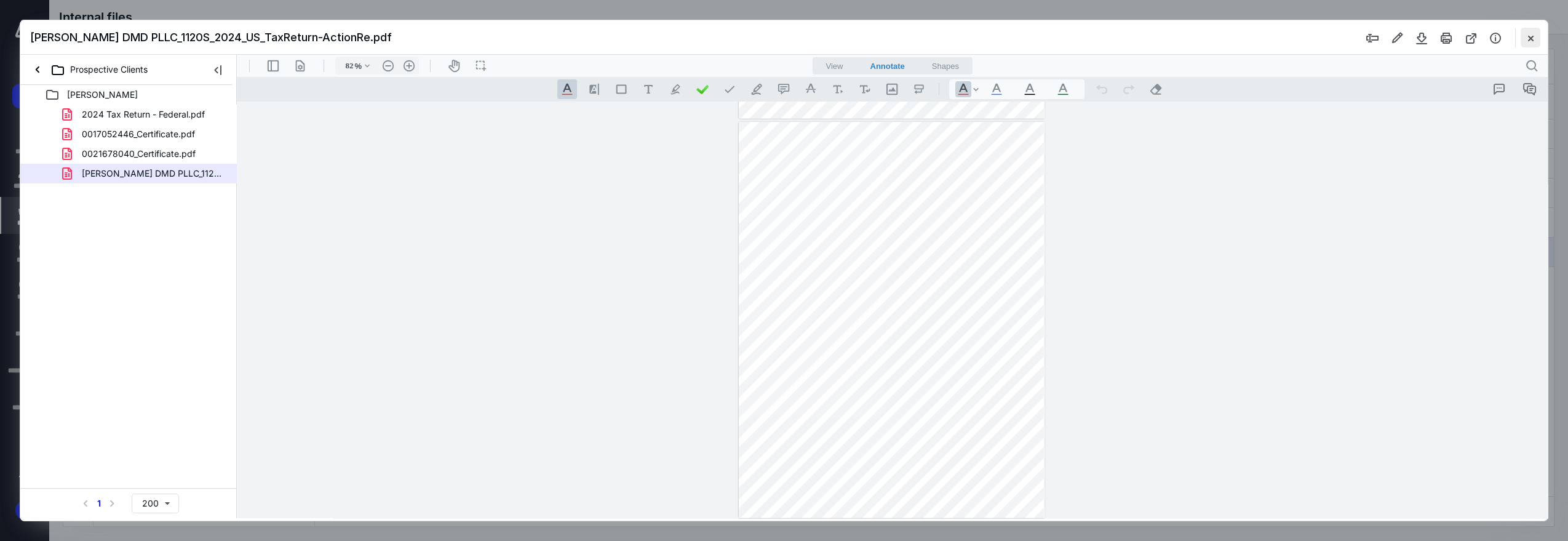 click at bounding box center [1530, 38] 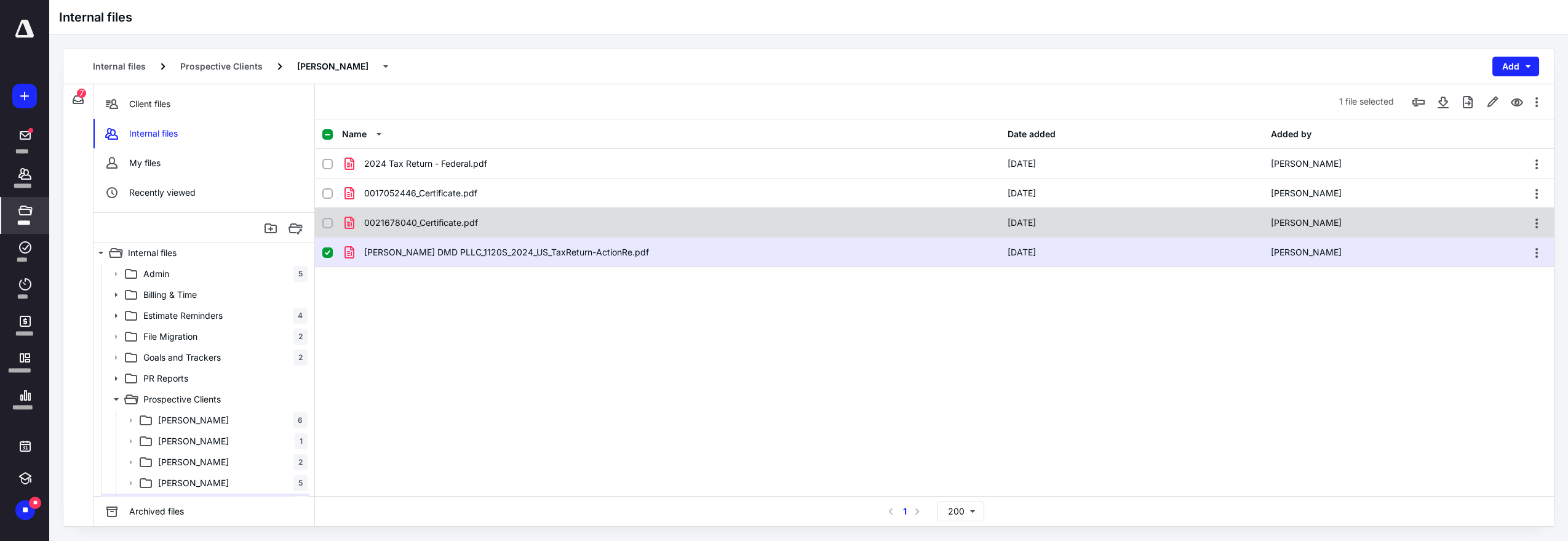 click on "0021678040_Certificate.pdf" at bounding box center [671, 223] 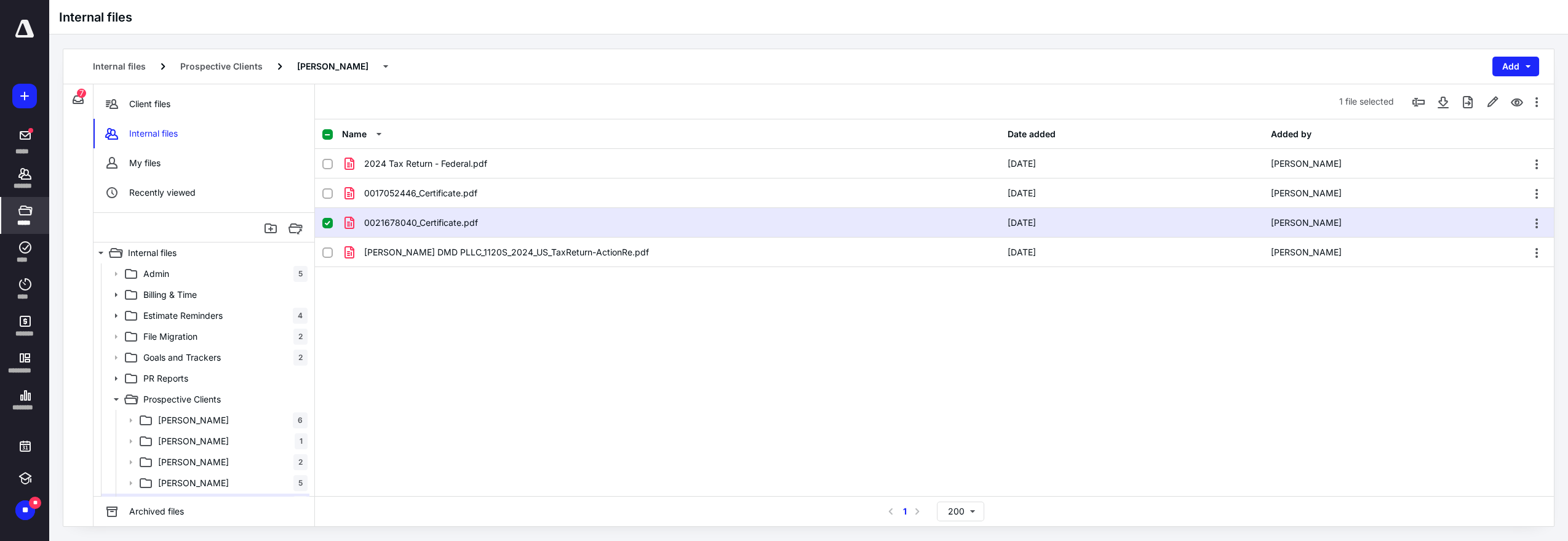 click on "0021678040_Certificate.pdf" at bounding box center [671, 223] 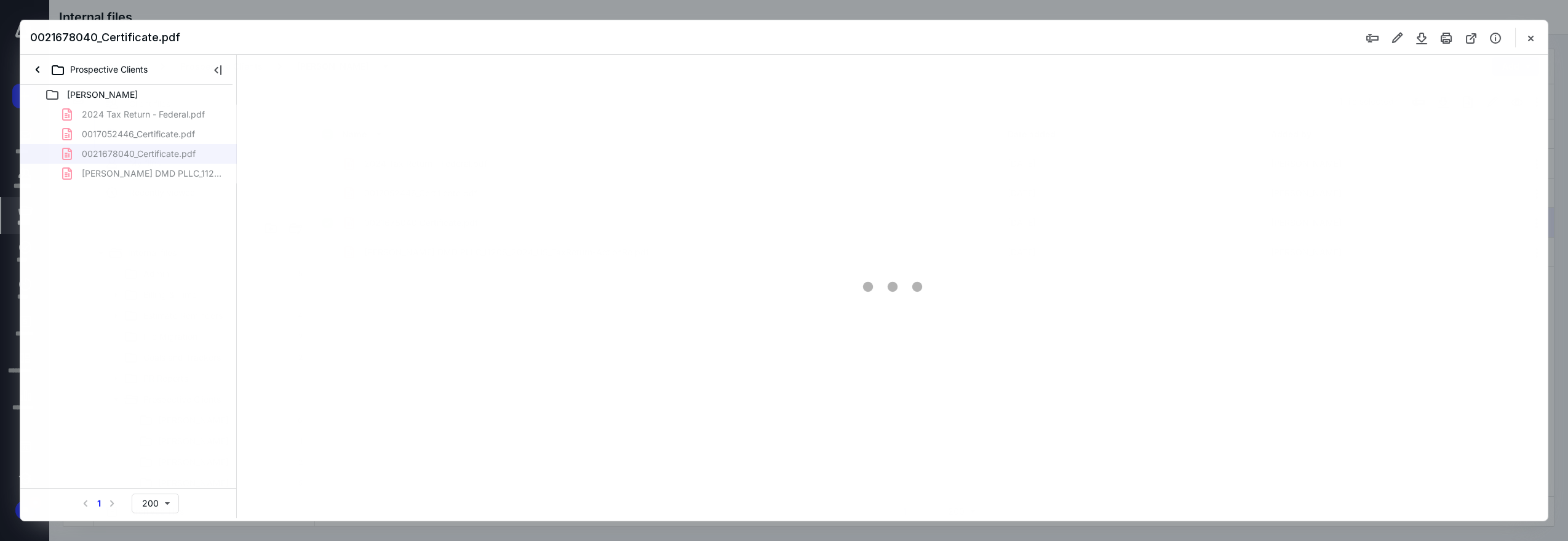 scroll, scrollTop: 0, scrollLeft: 0, axis: both 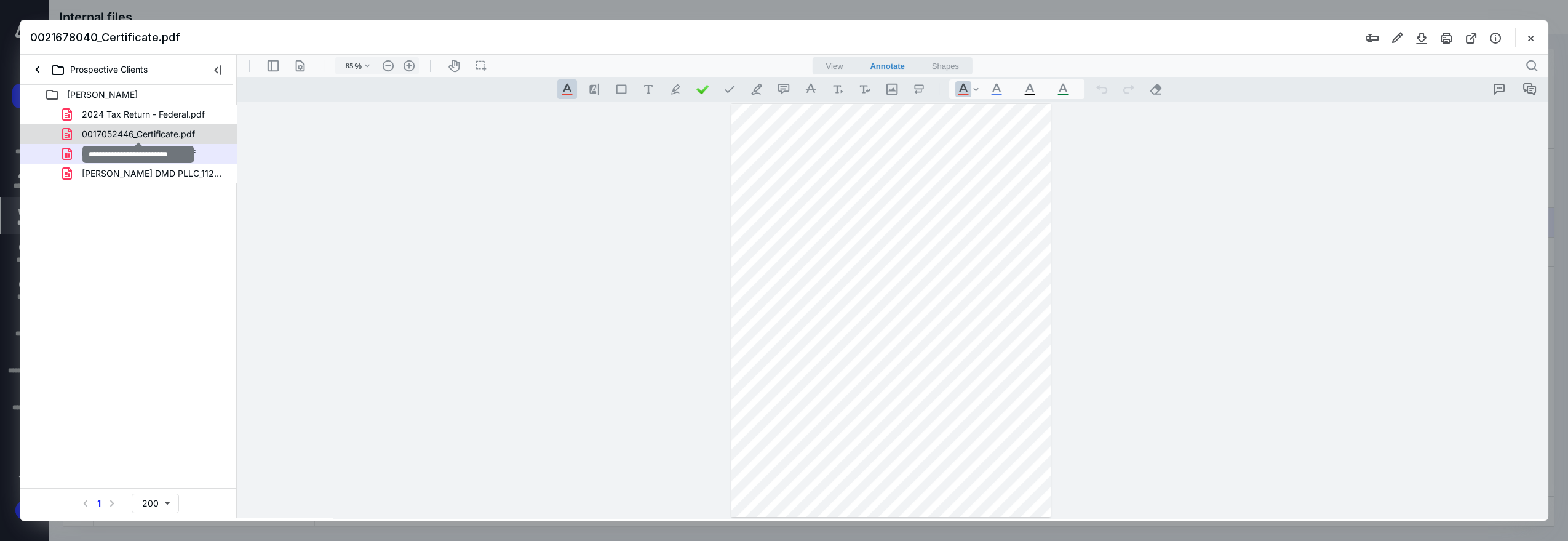 click on "0017052446_Certificate.pdf" at bounding box center (138, 134) 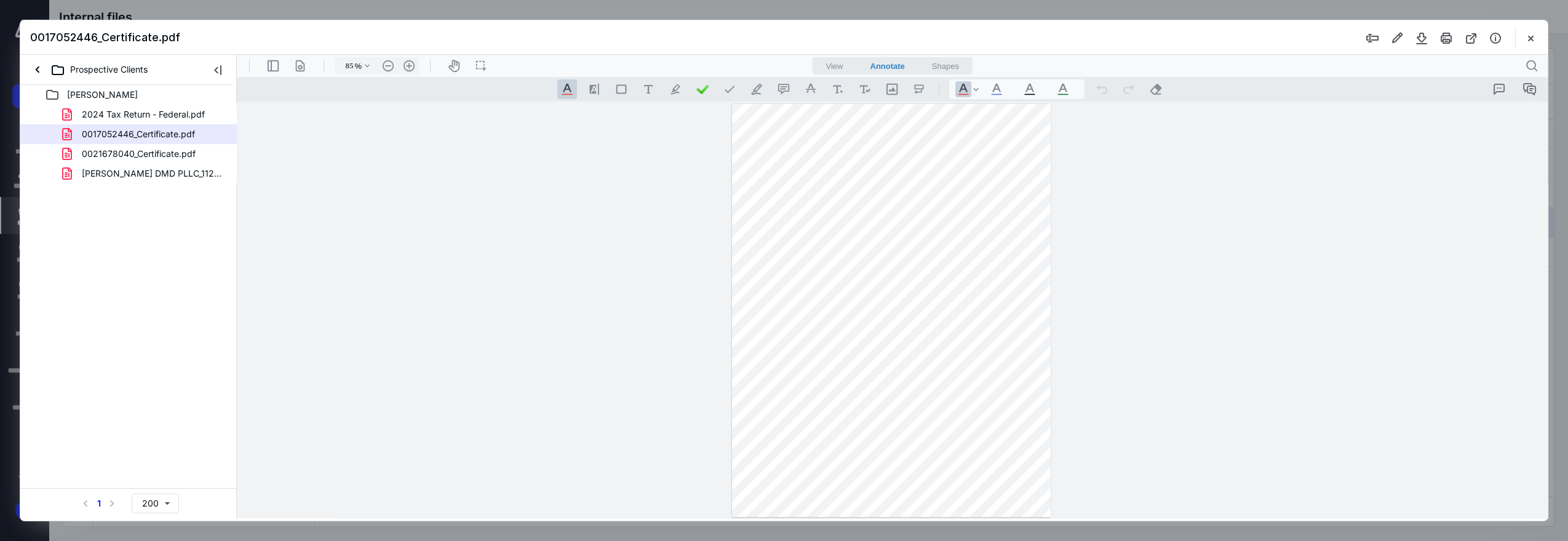 drag, startPoint x: 843, startPoint y: 282, endPoint x: 838, endPoint y: 286, distance: 6.403124 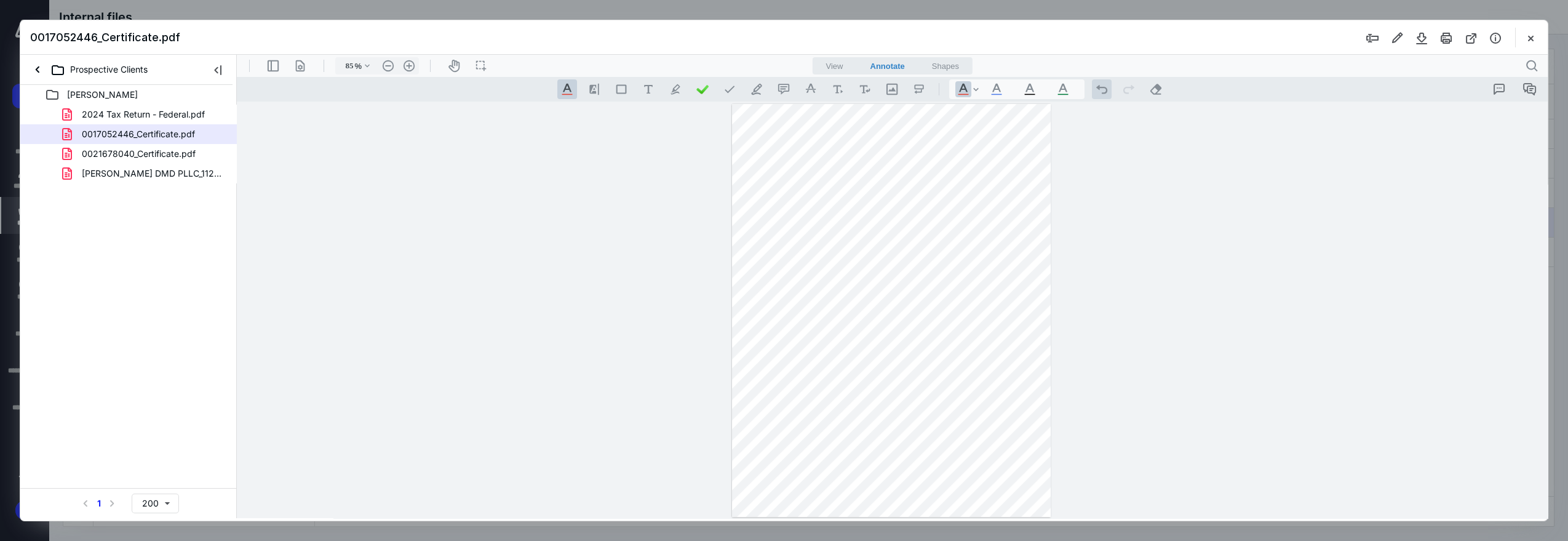 click on ".cls-1{fill:#abb0c4;} icon - operation - undo" at bounding box center (1102, 89) 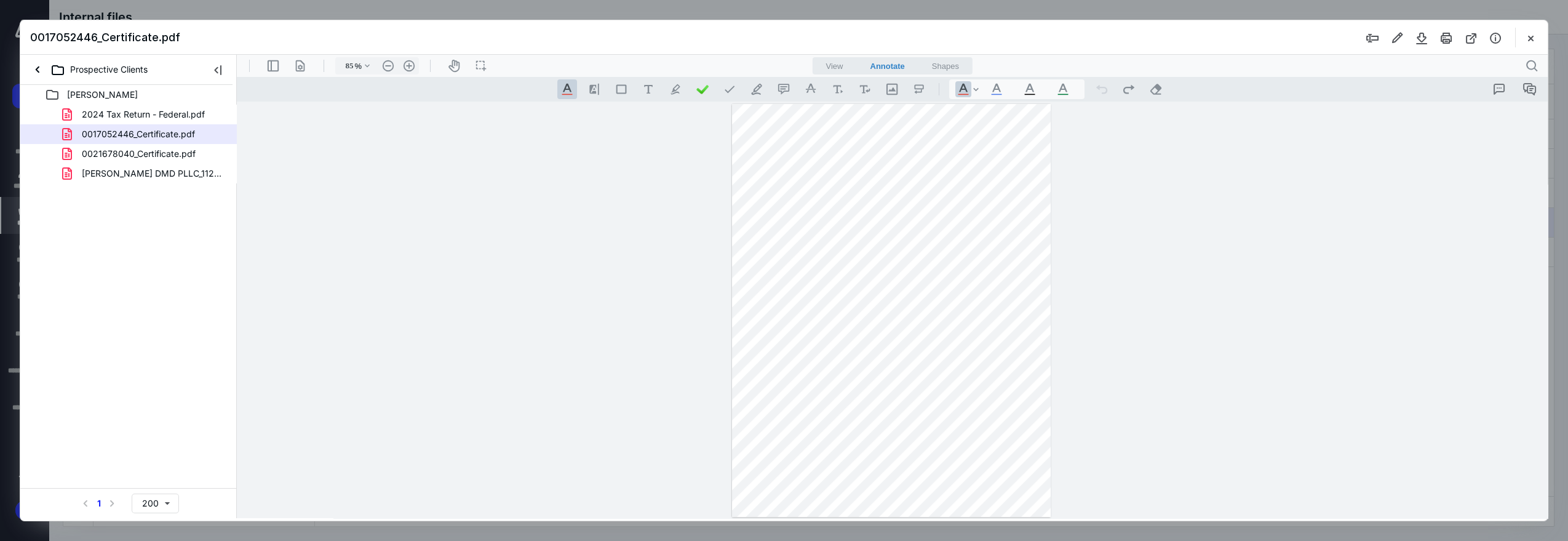 click on "View" at bounding box center [834, 66] 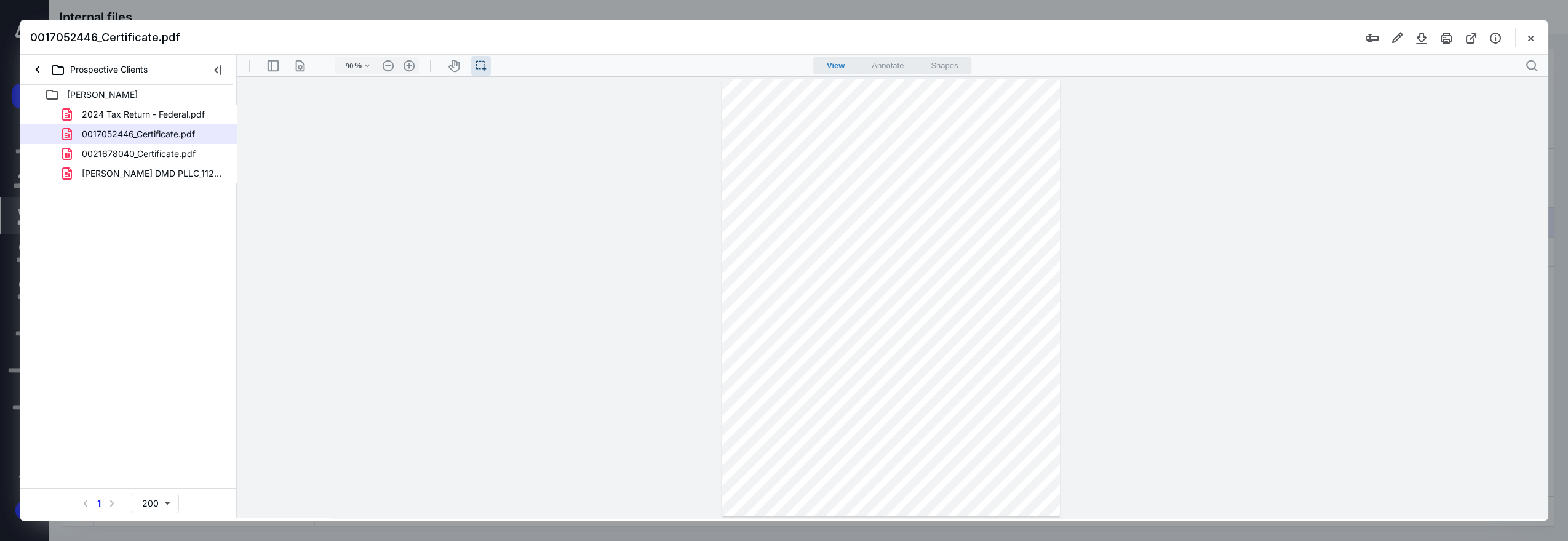 drag, startPoint x: 842, startPoint y: 268, endPoint x: 946, endPoint y: 281, distance: 104.80935 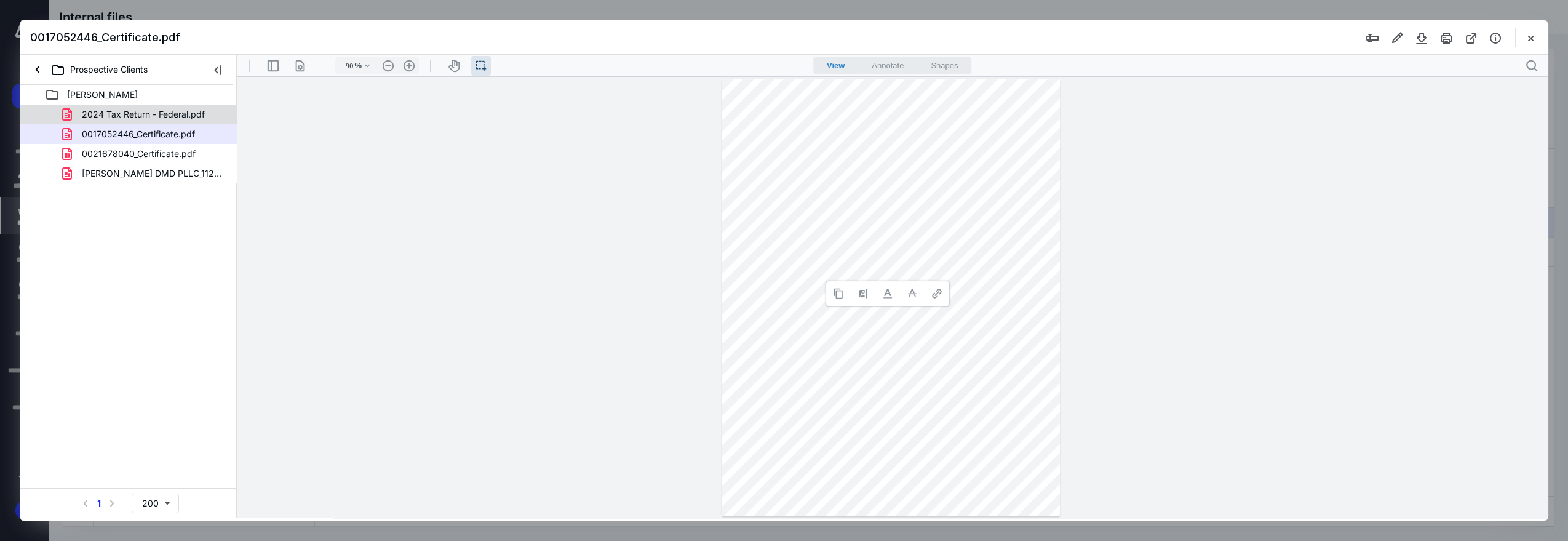 click on "2024 Tax Return - Federal.pdf" at bounding box center [143, 114] 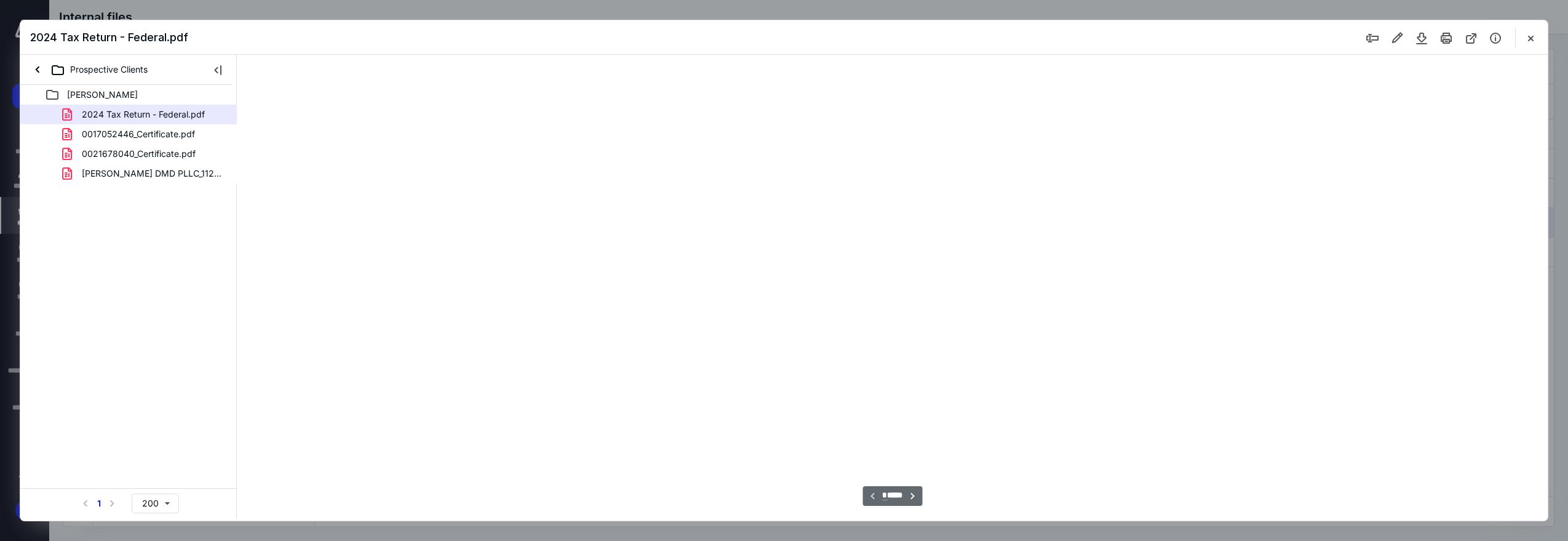 type on "90" 